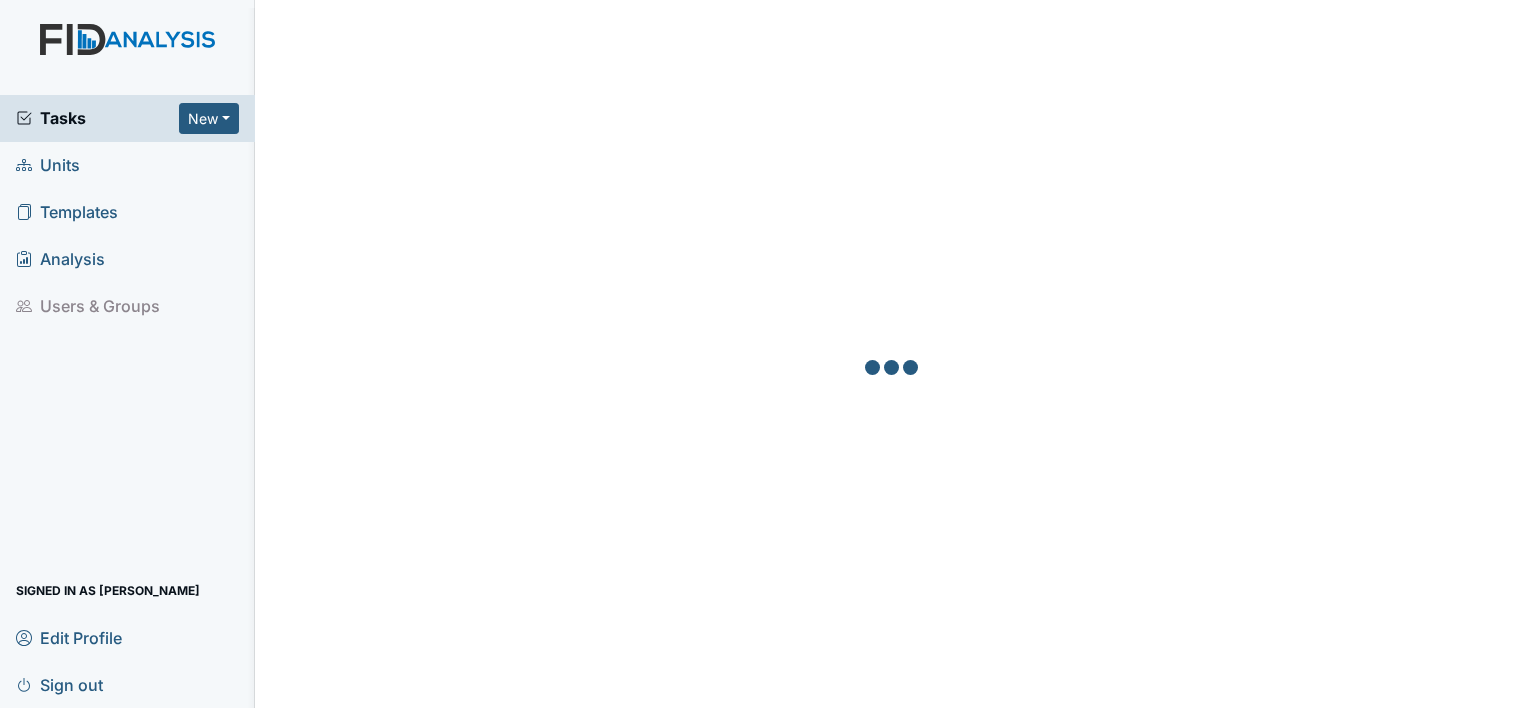 scroll, scrollTop: 0, scrollLeft: 0, axis: both 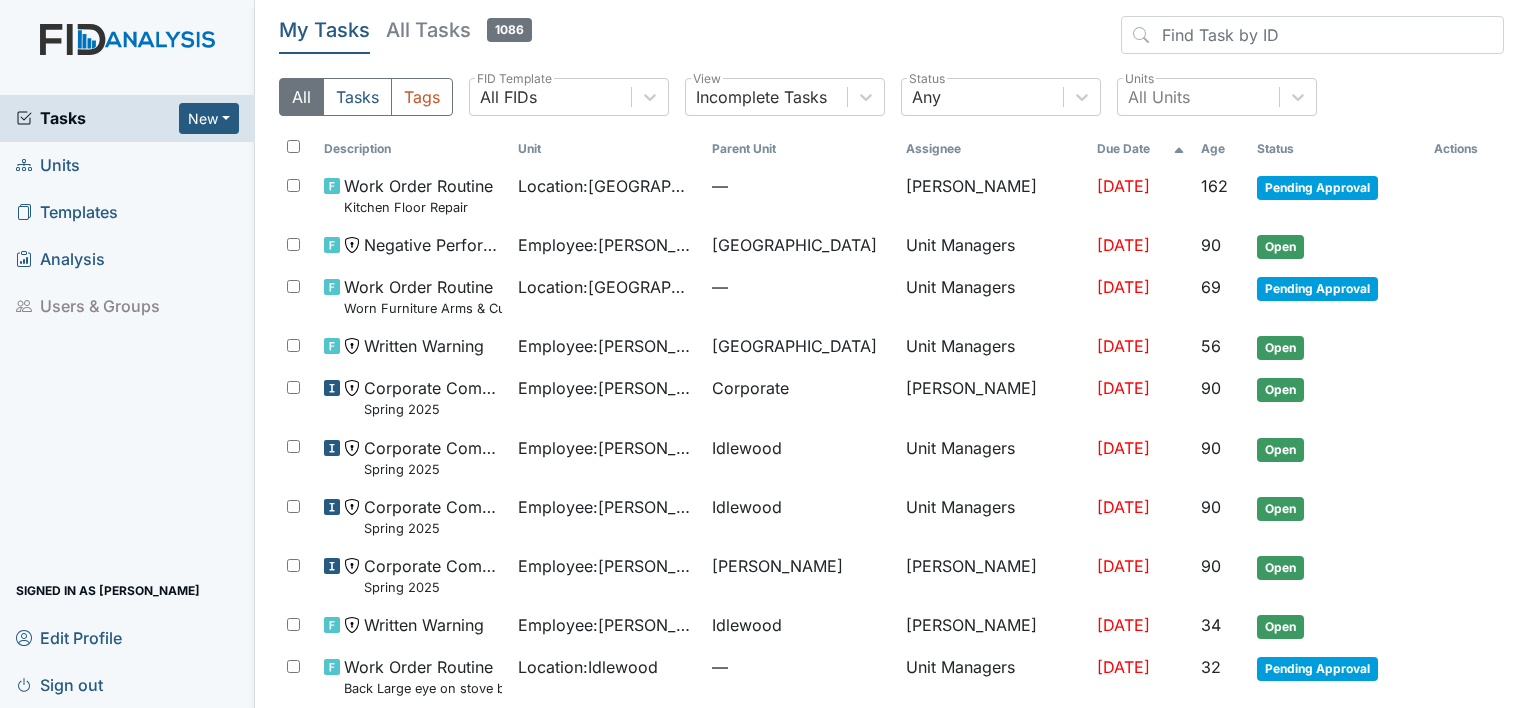 click on "Units" at bounding box center (127, 165) 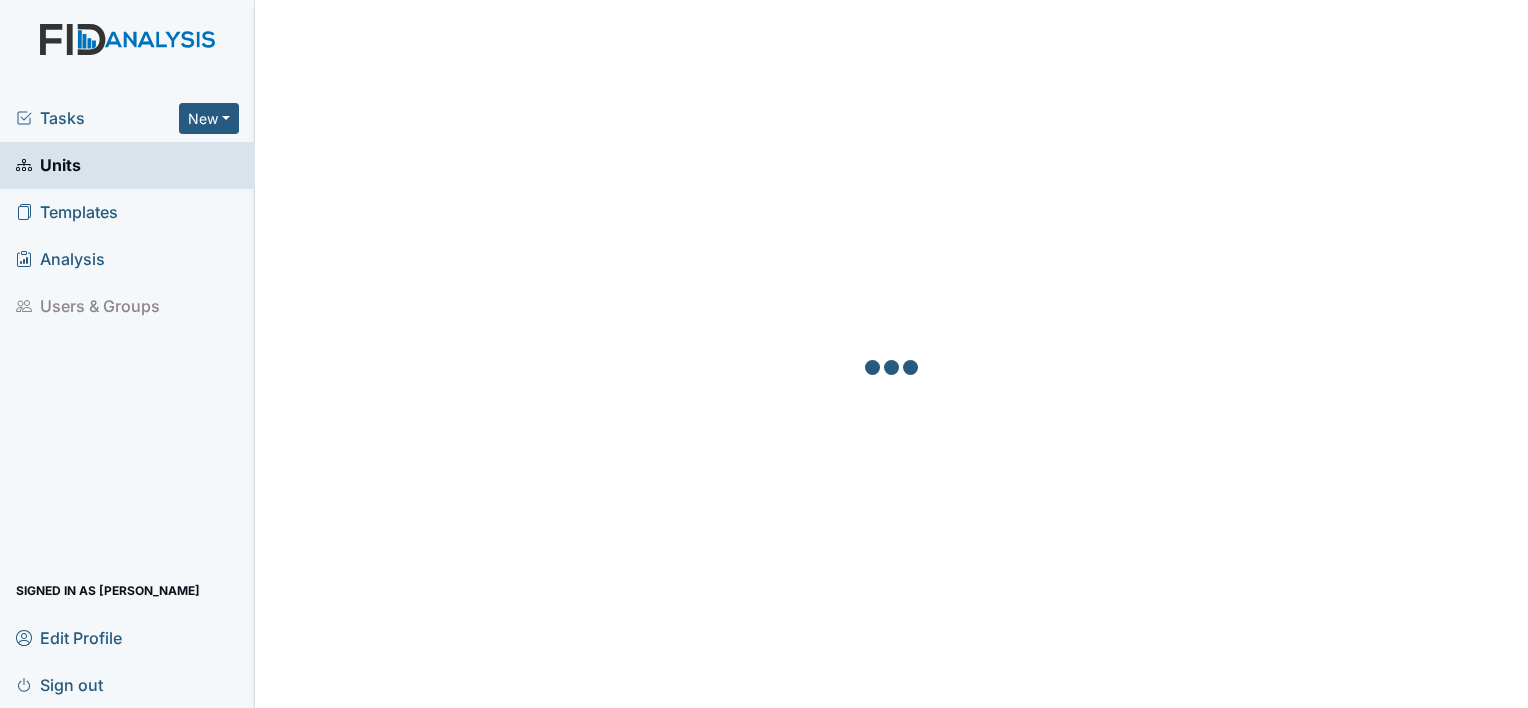 scroll, scrollTop: 0, scrollLeft: 0, axis: both 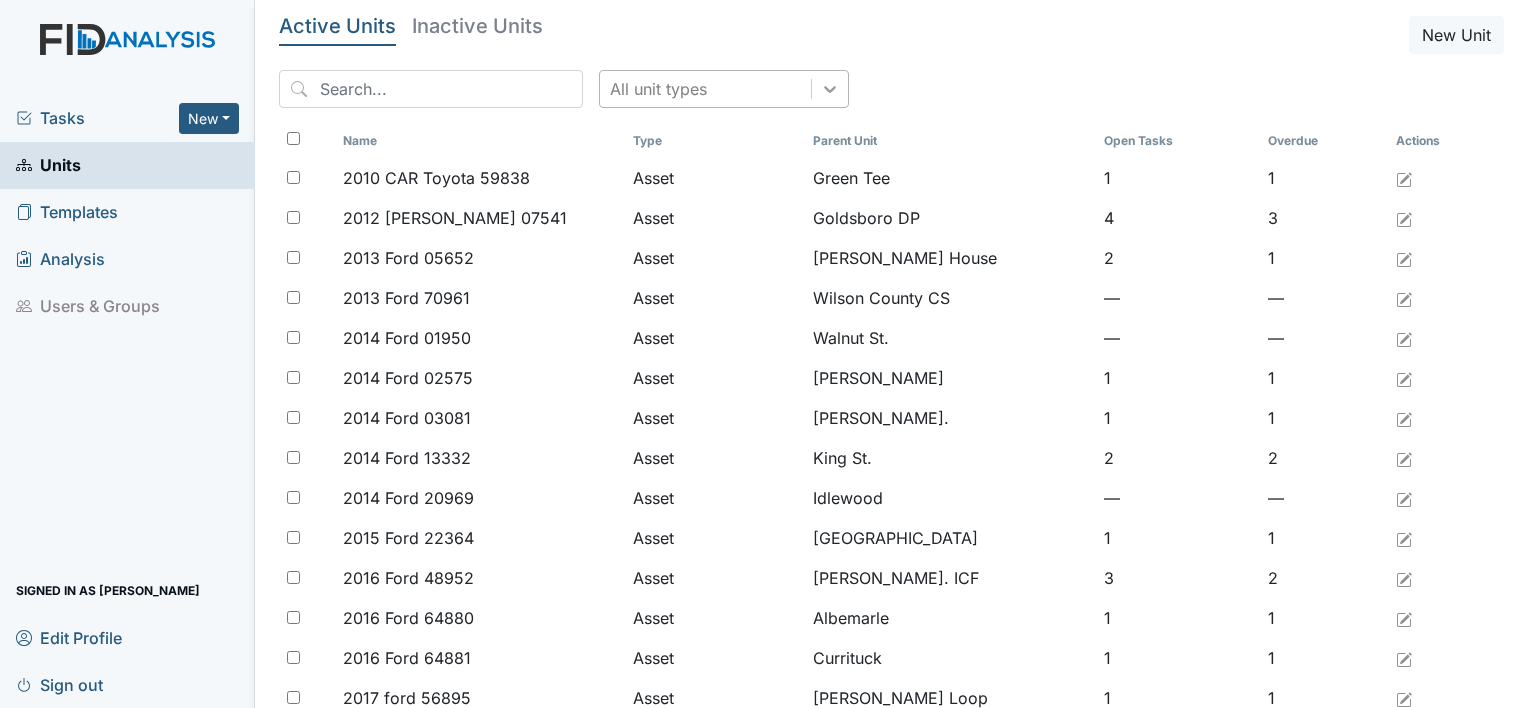 click at bounding box center (830, 89) 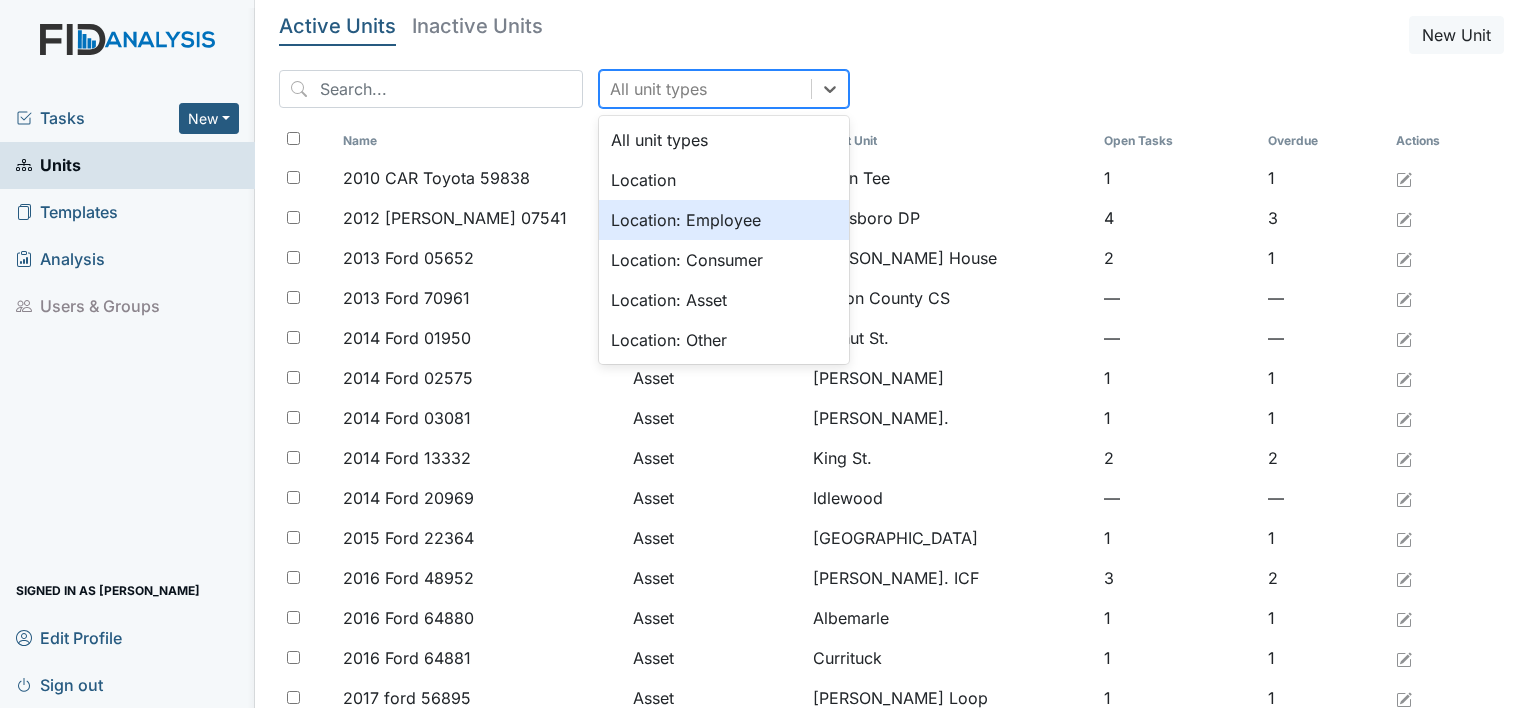 click on "Location: Employee" at bounding box center (724, 220) 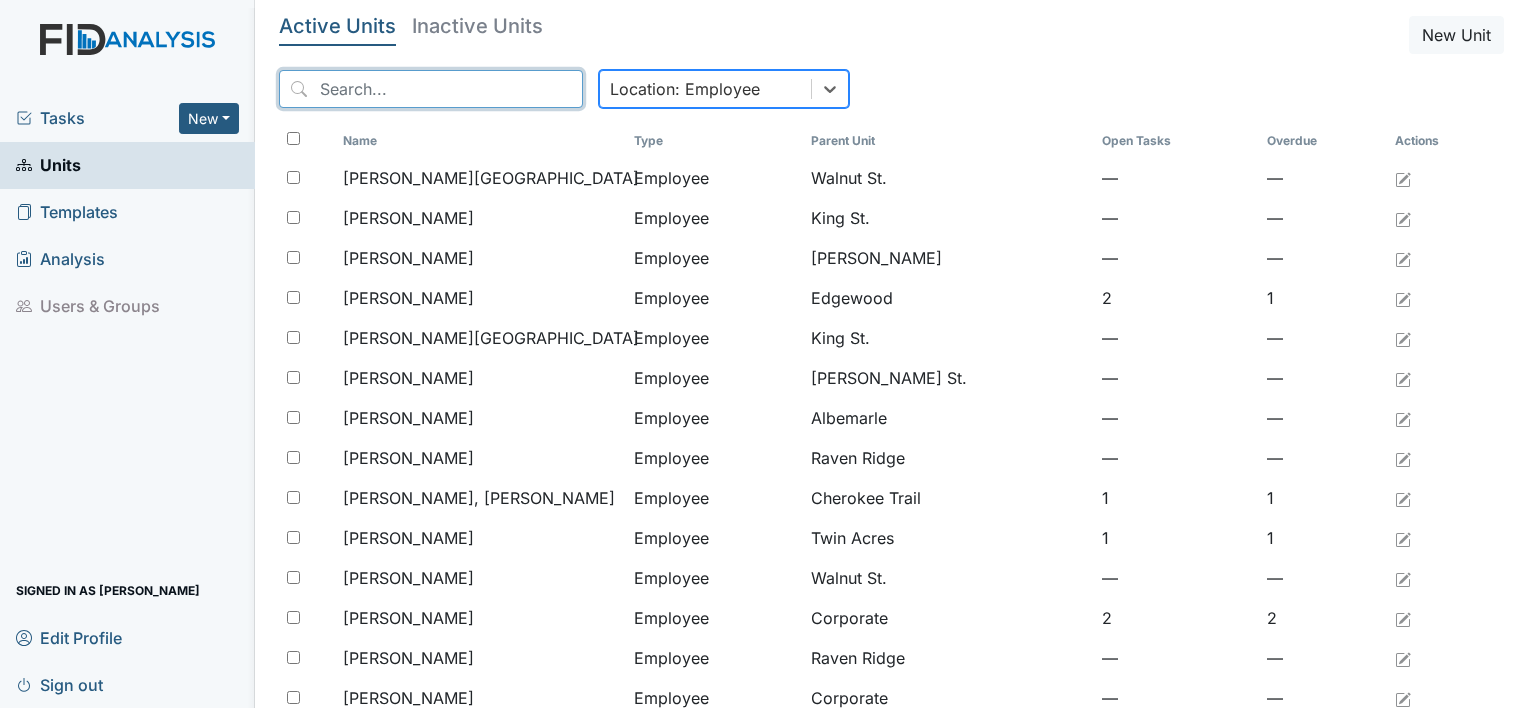 click at bounding box center (431, 89) 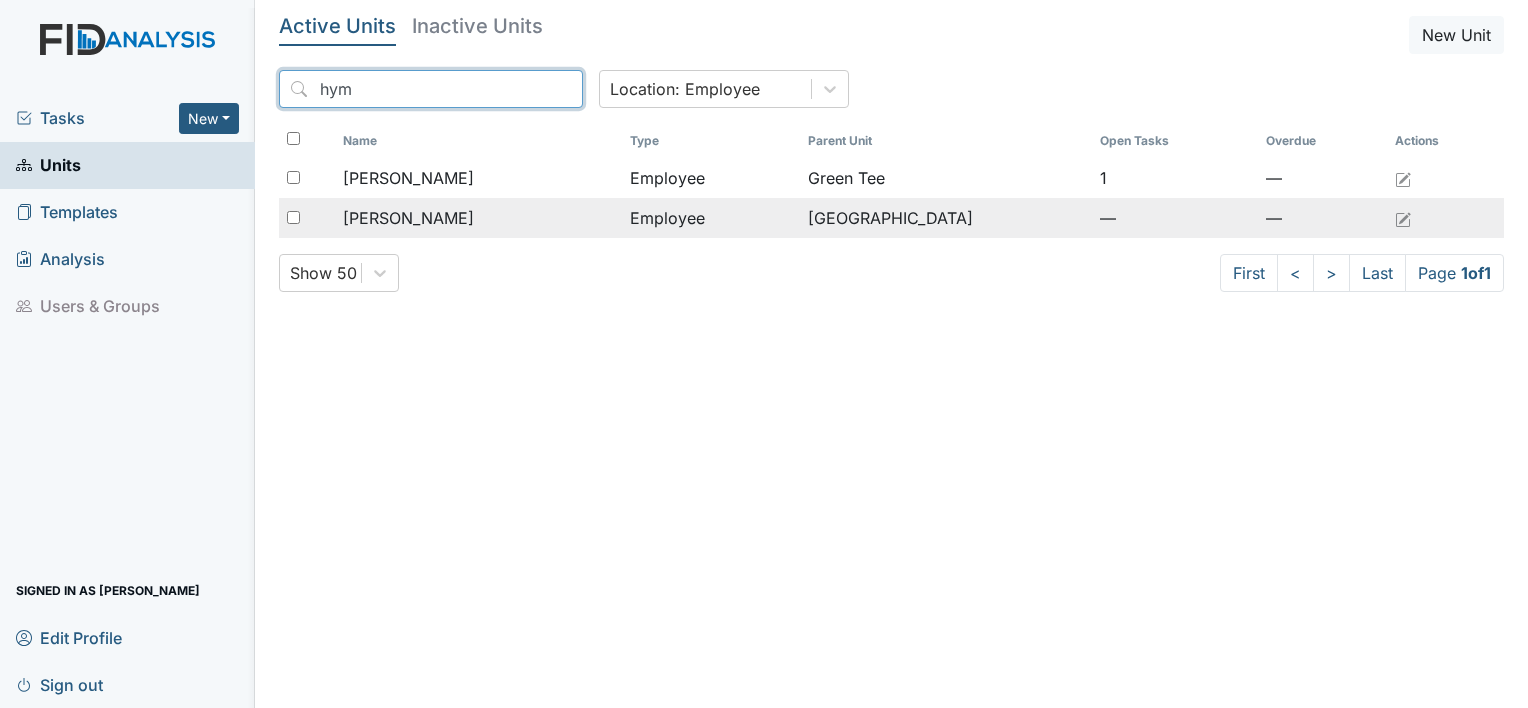 type on "hym" 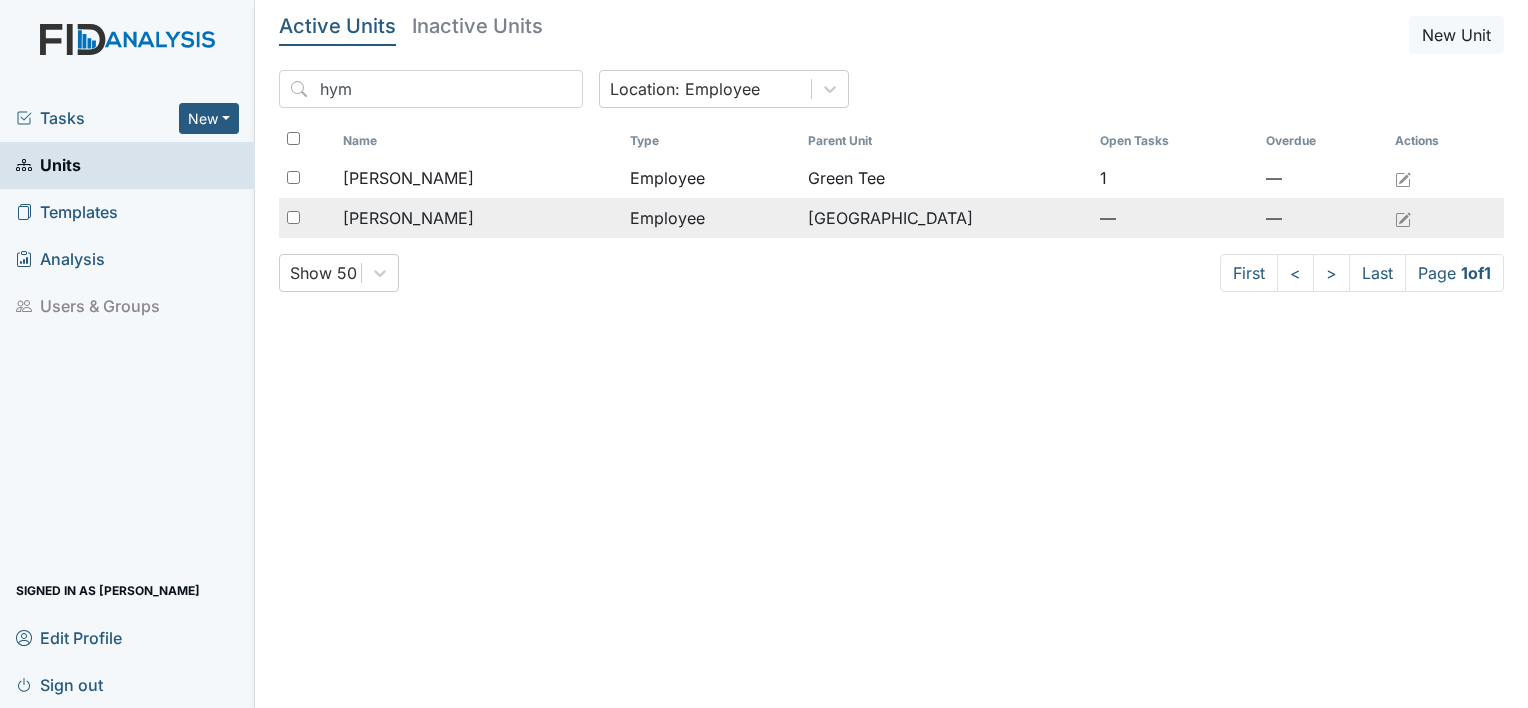 click on "[PERSON_NAME]" at bounding box center [478, 218] 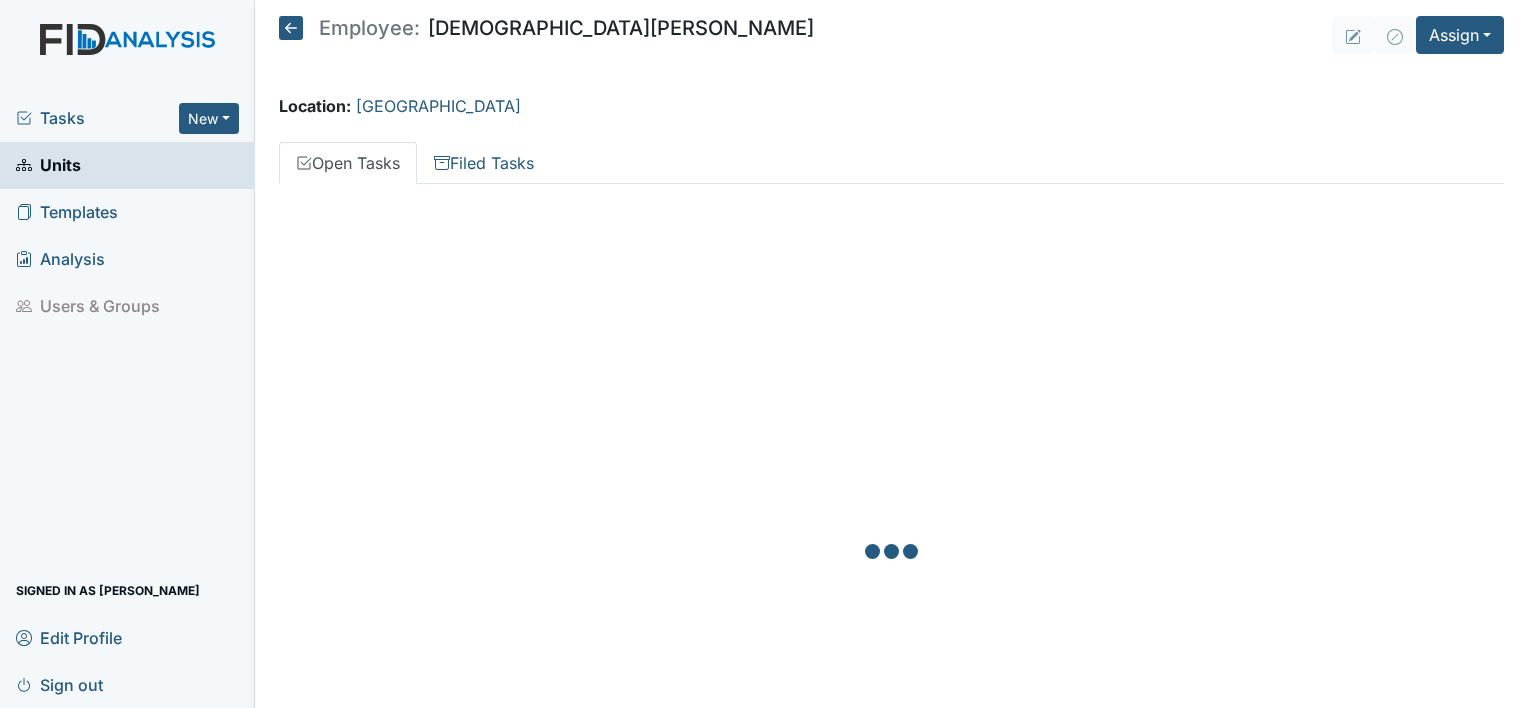 scroll, scrollTop: 0, scrollLeft: 0, axis: both 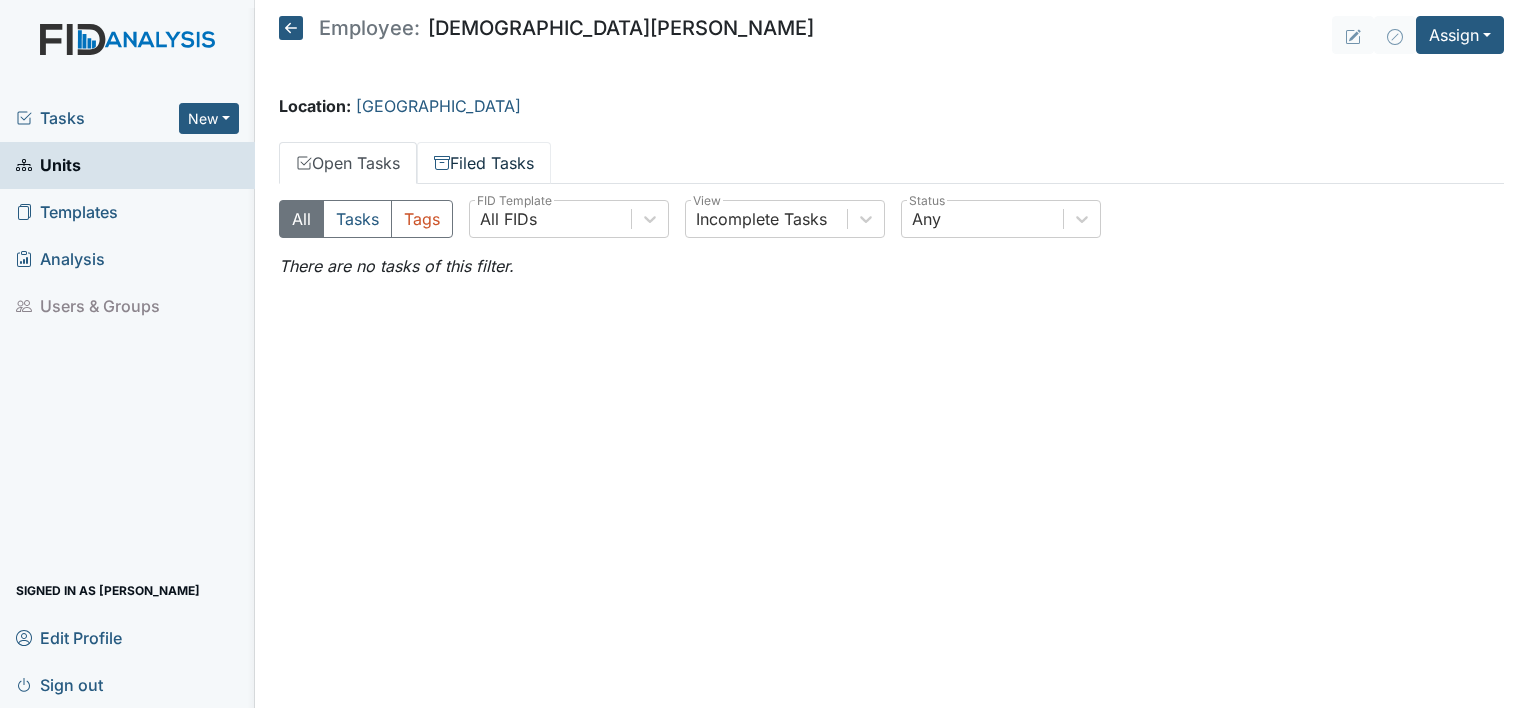 click on "Filed Tasks" at bounding box center (484, 163) 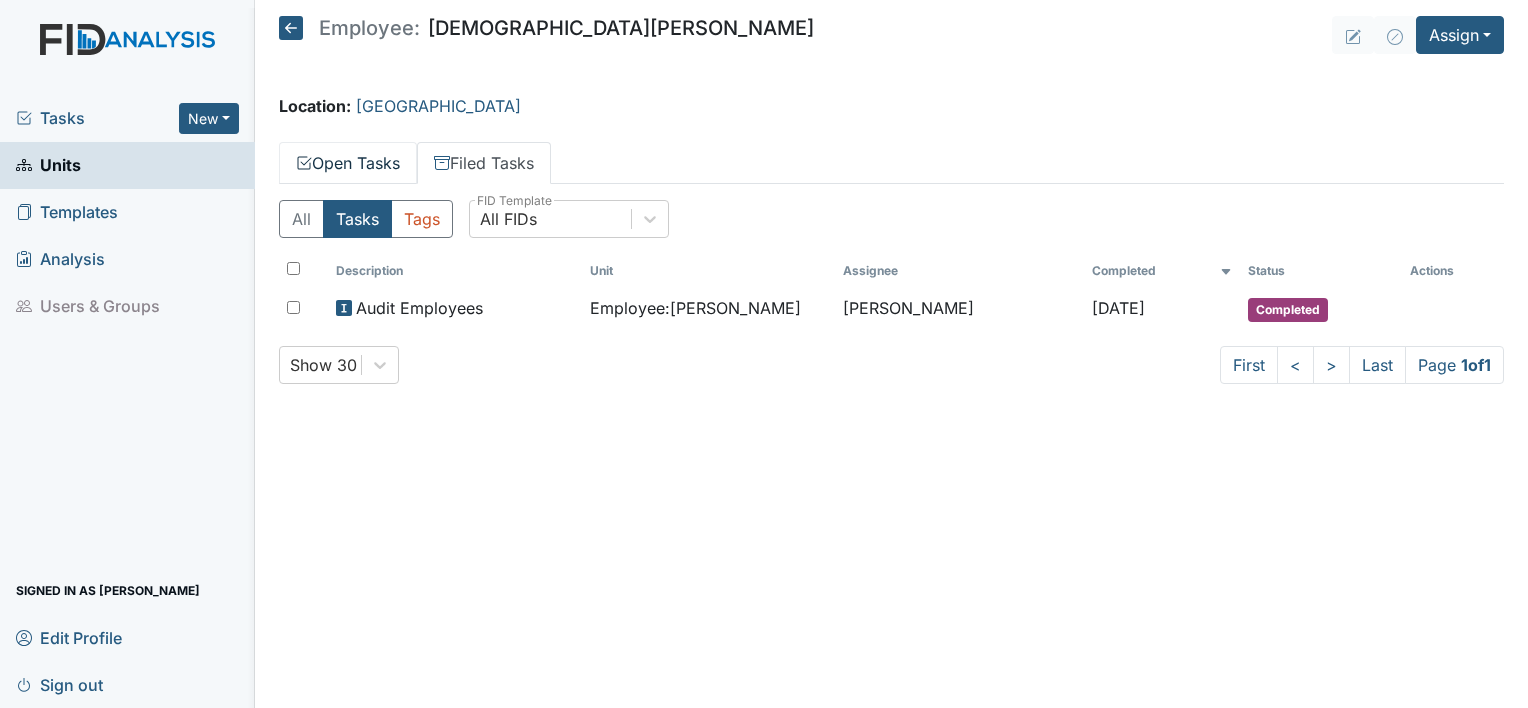 click on "Open Tasks" at bounding box center (348, 163) 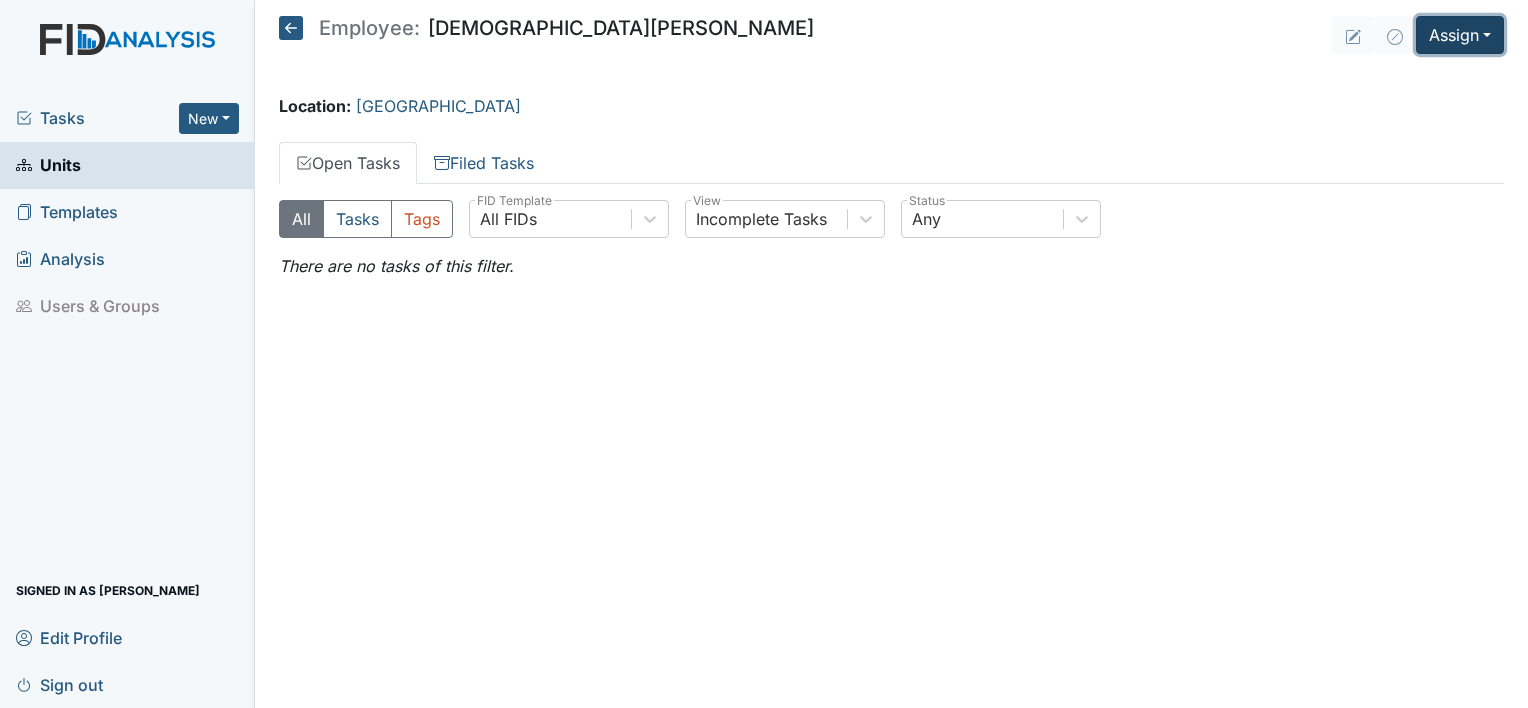 click on "Assign" at bounding box center (1460, 35) 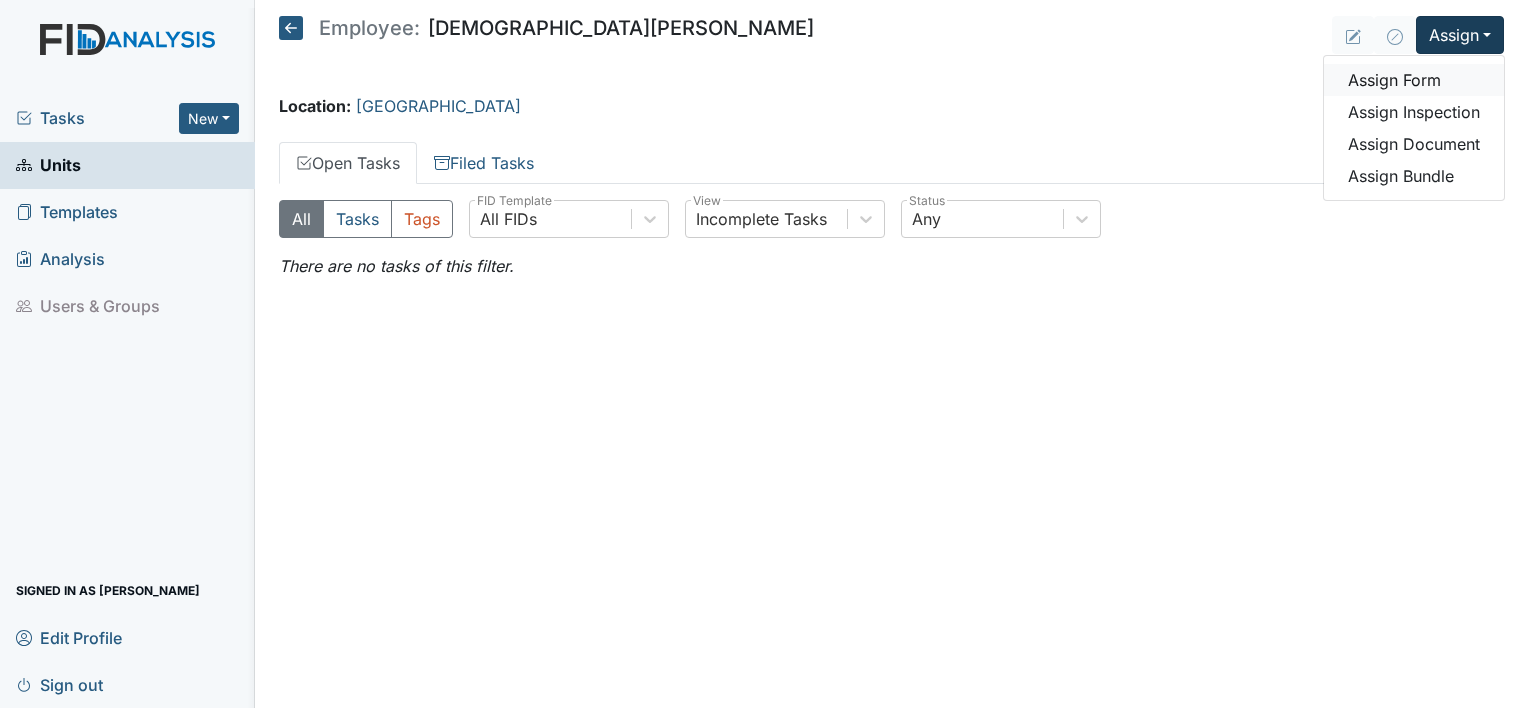 click on "Assign Form" at bounding box center [1414, 80] 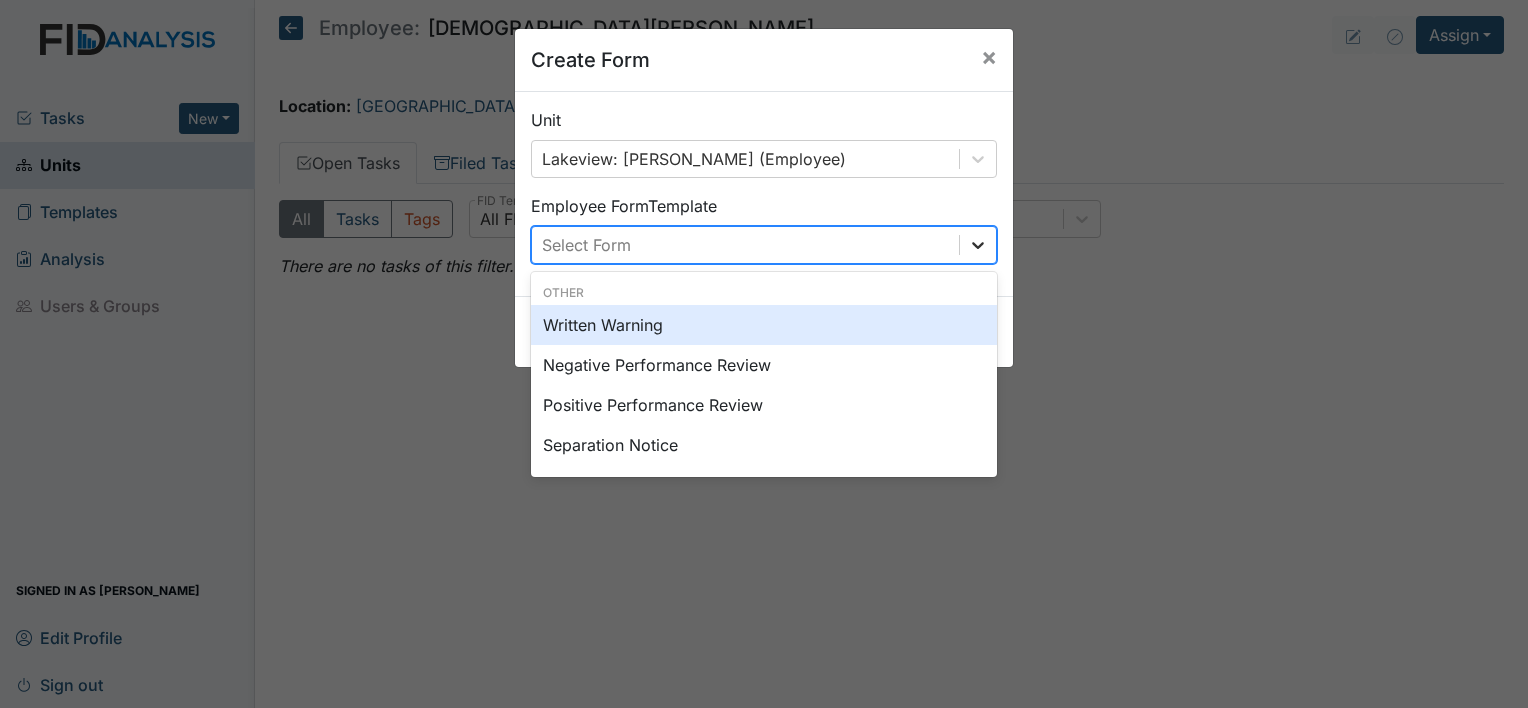 click 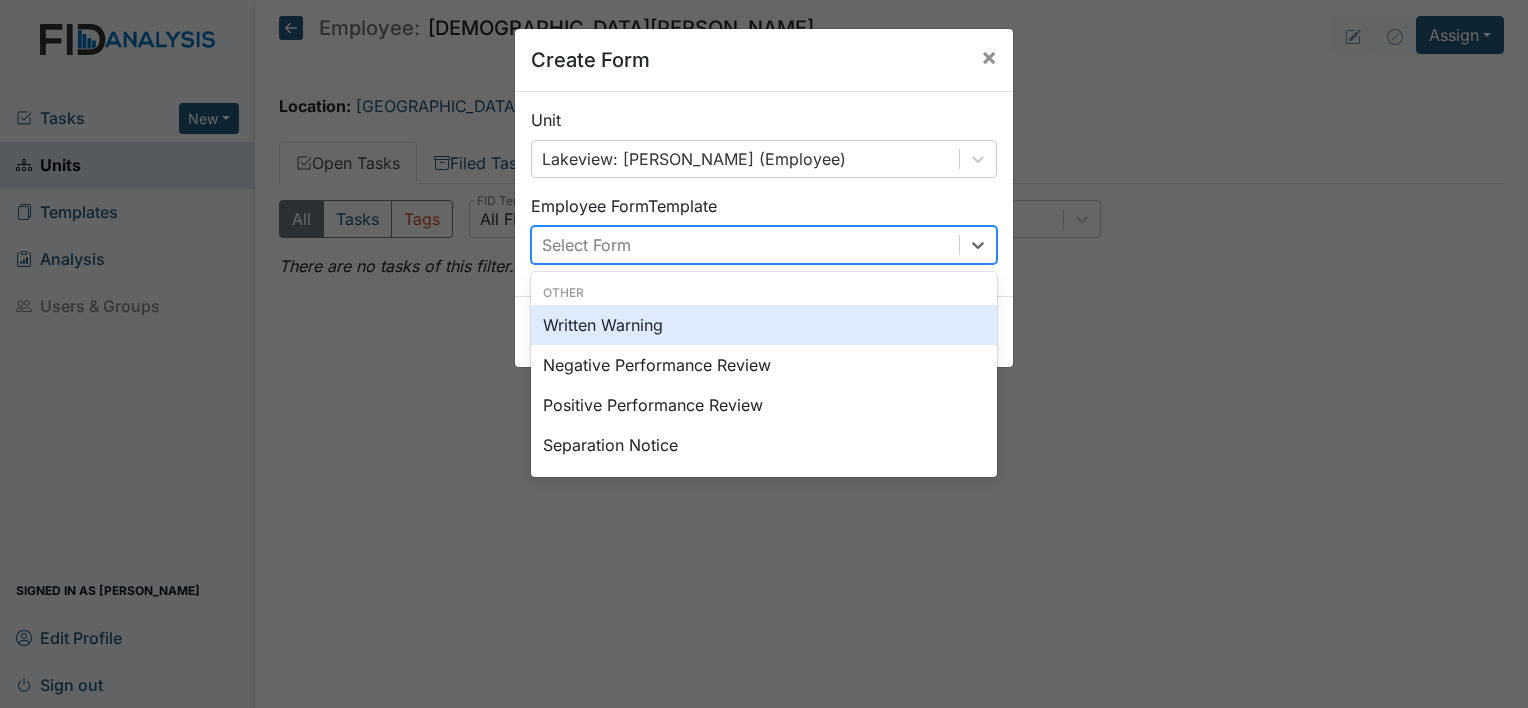 click on "Written Warning" at bounding box center [764, 325] 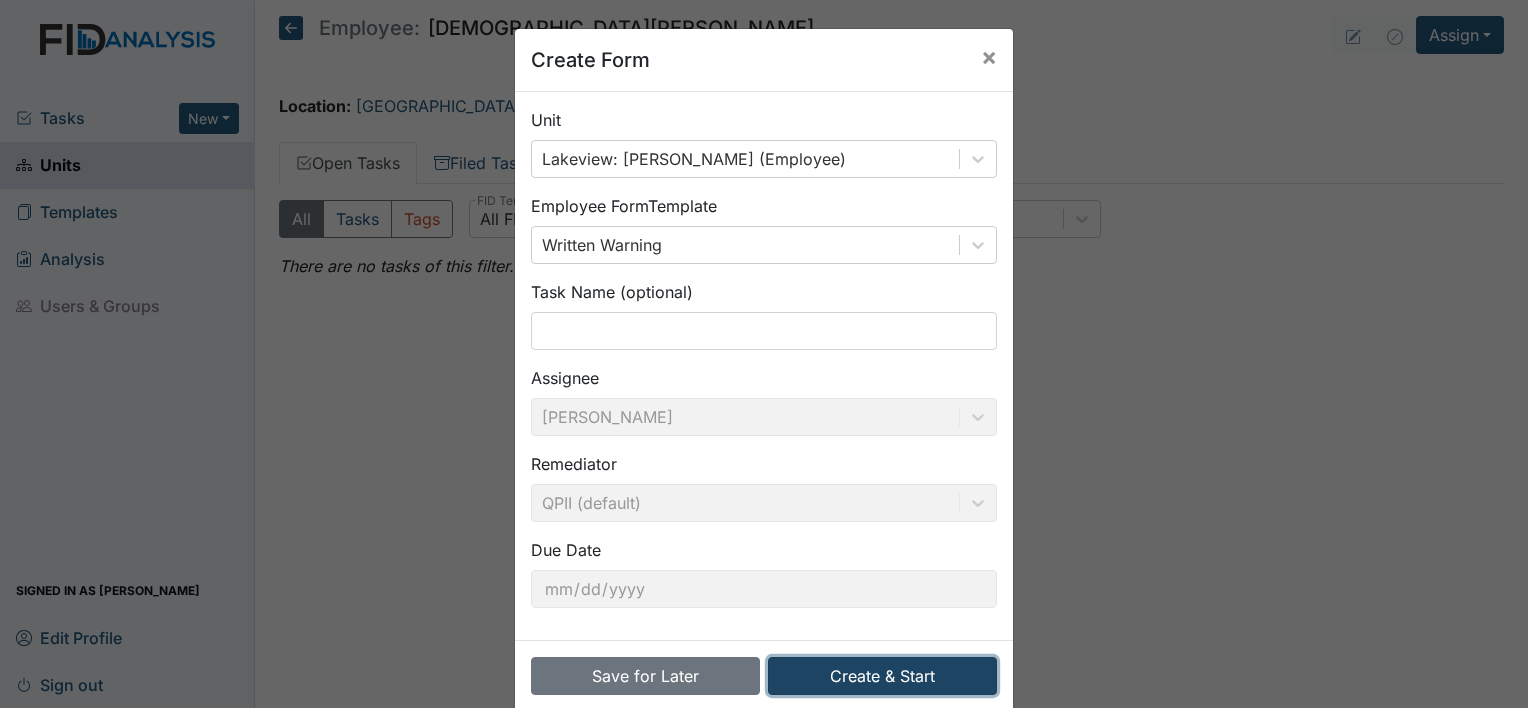 click on "Create & Start" at bounding box center [882, 676] 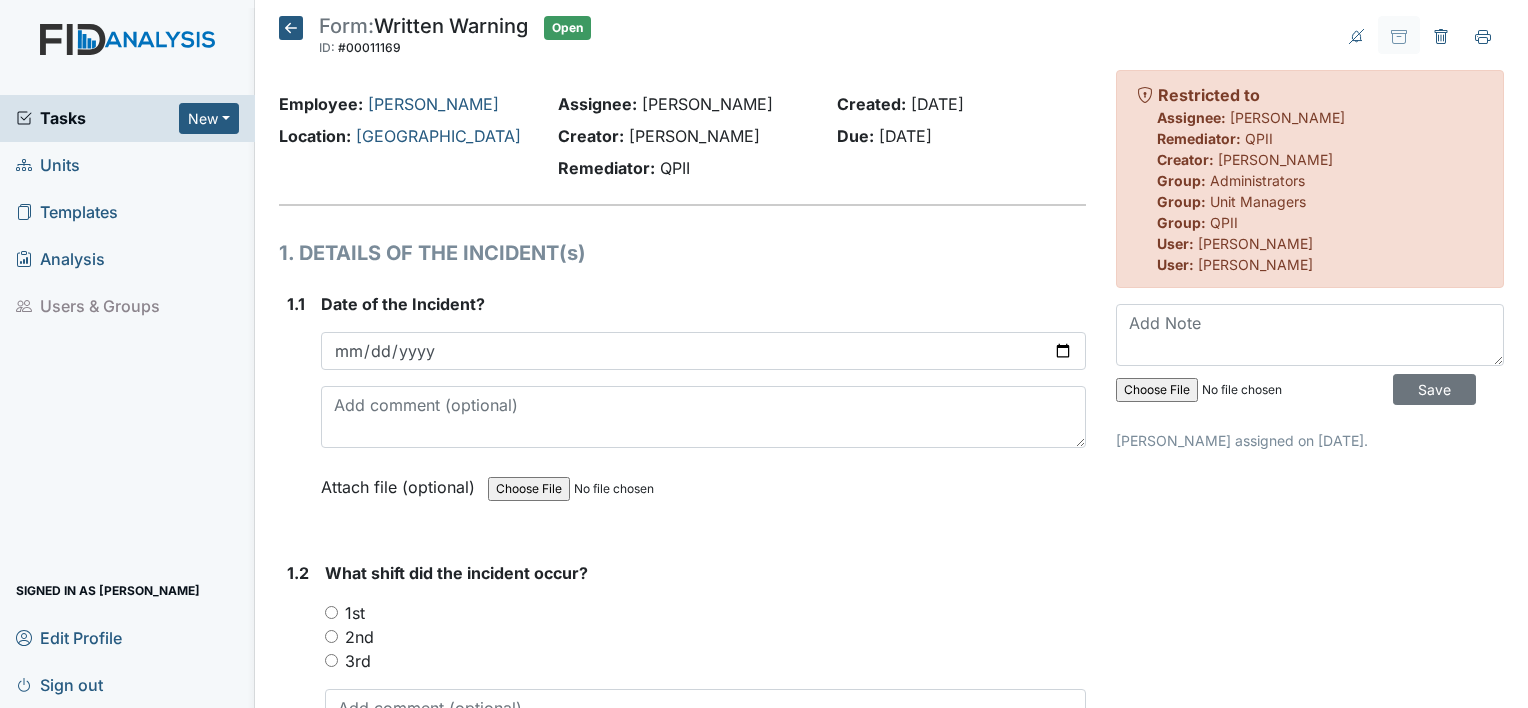 scroll, scrollTop: 0, scrollLeft: 0, axis: both 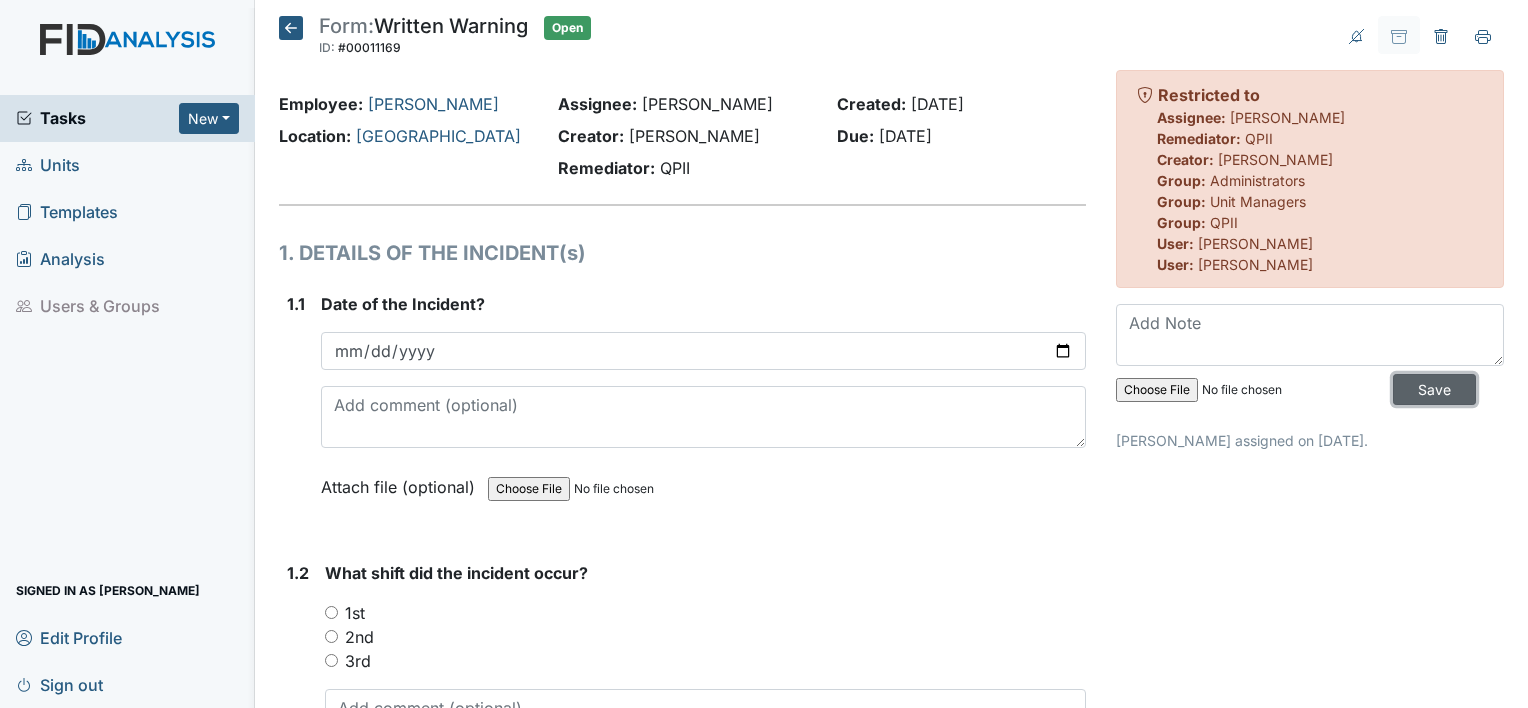 click on "Save" at bounding box center (1434, 389) 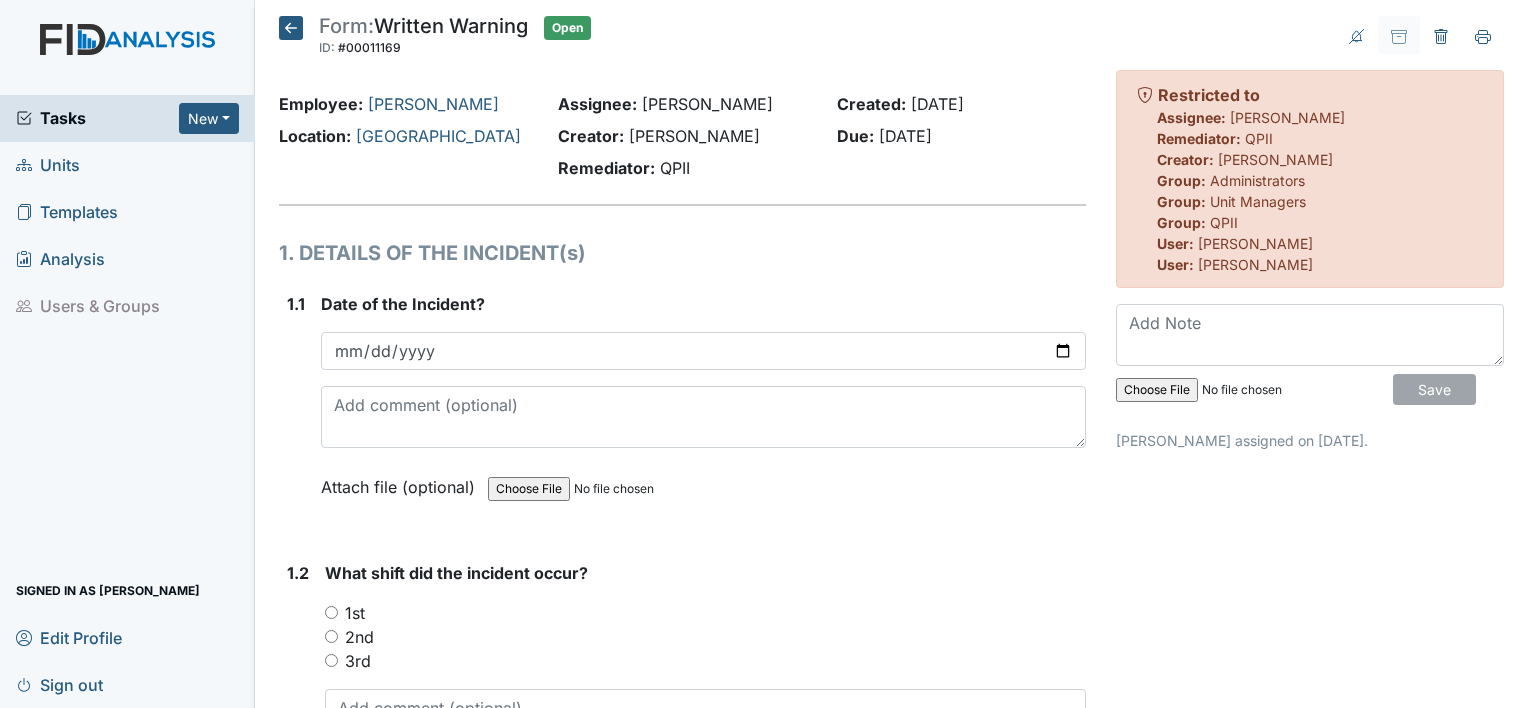 type 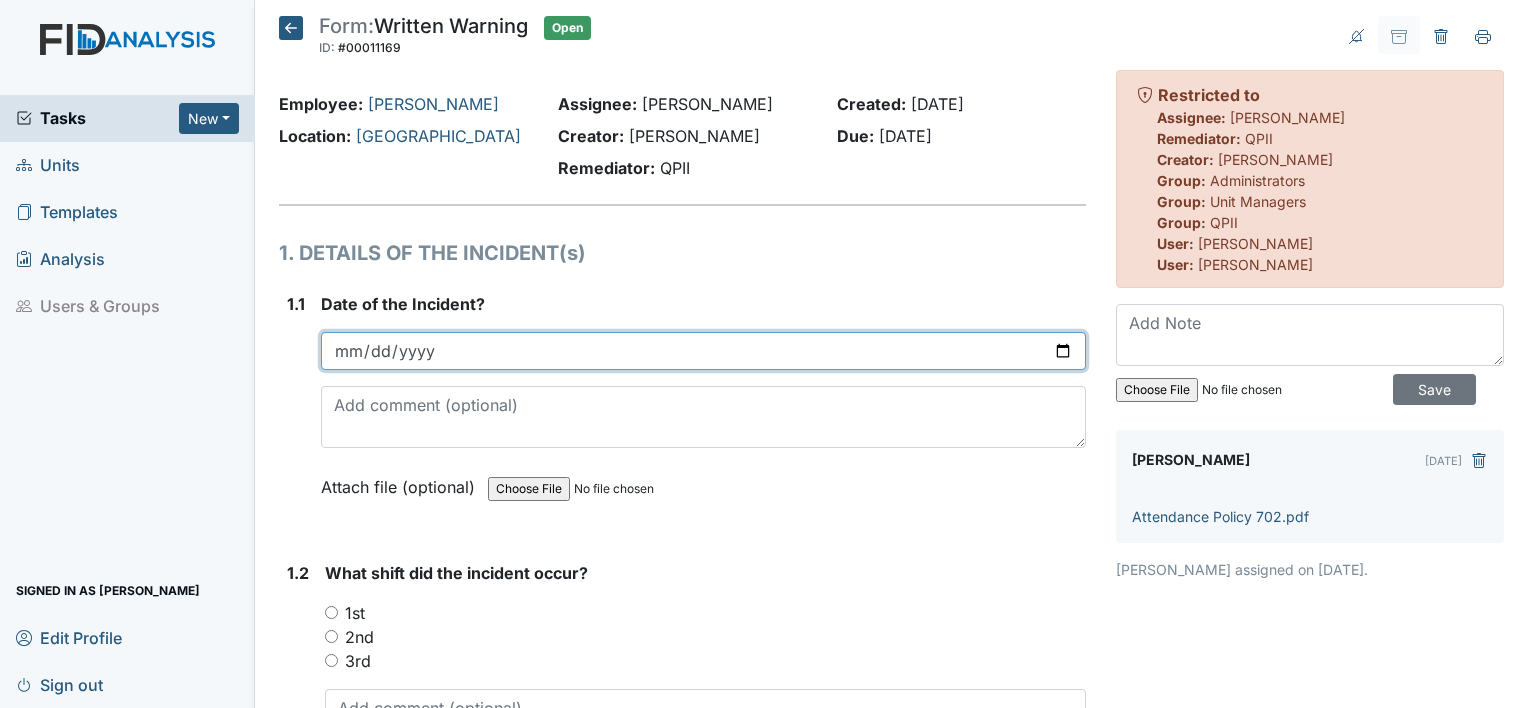 click at bounding box center (703, 351) 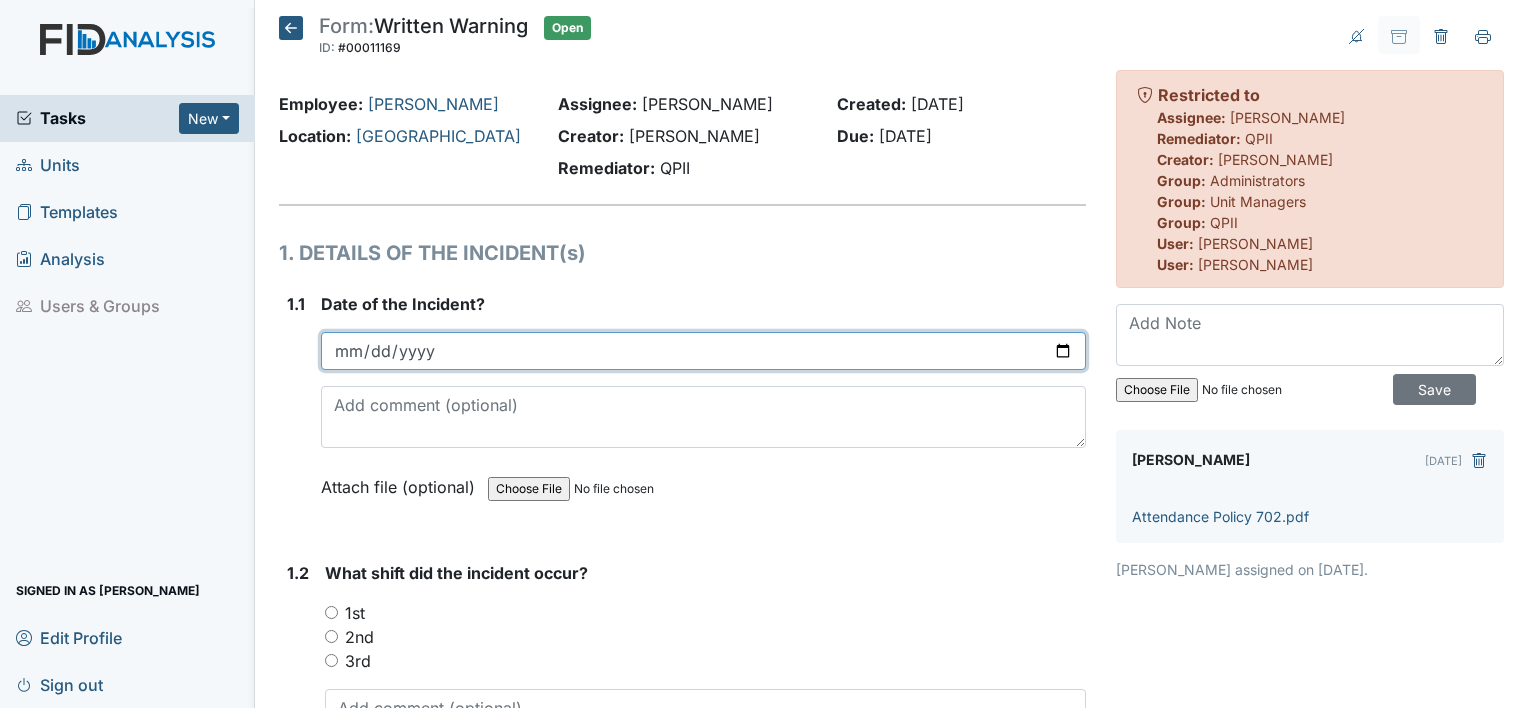 type on "2025-07-28" 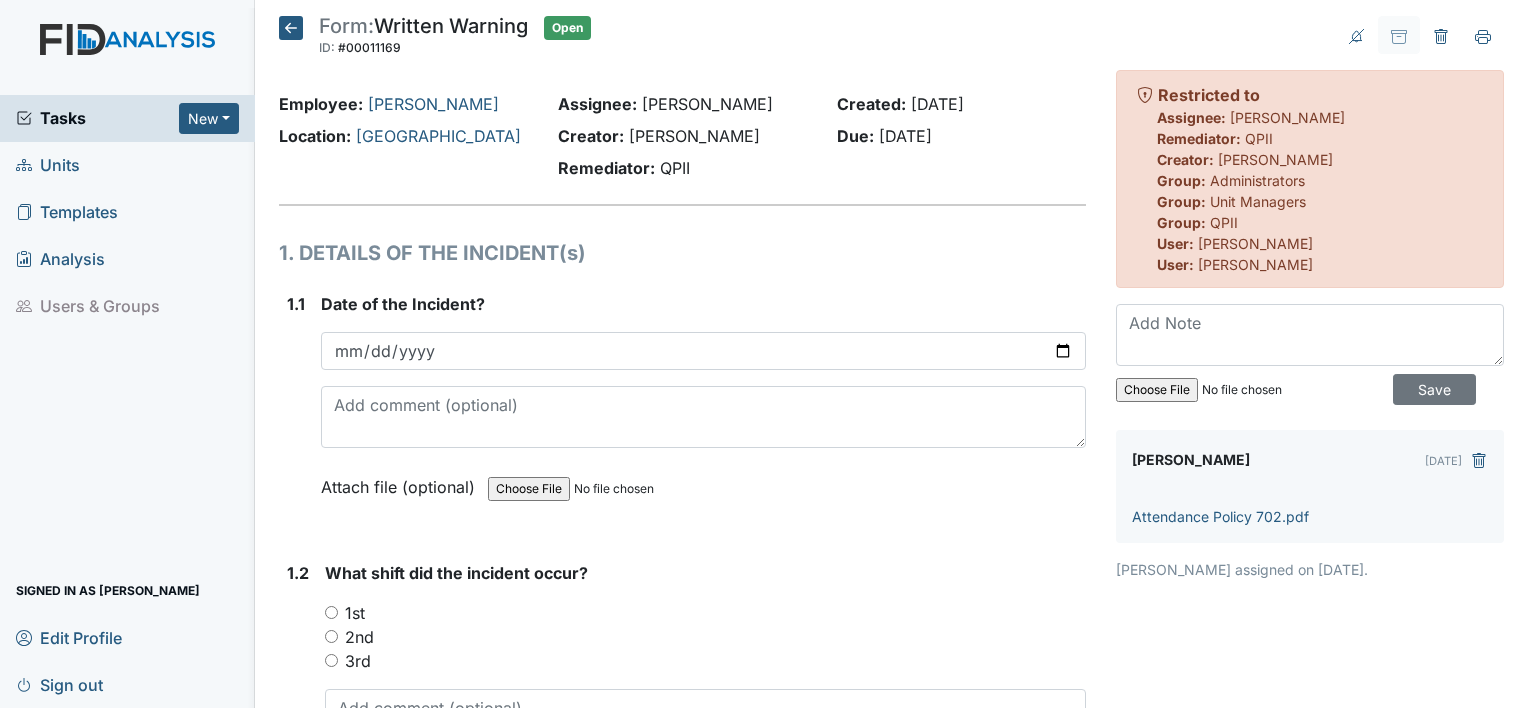 click on "2nd" at bounding box center [331, 636] 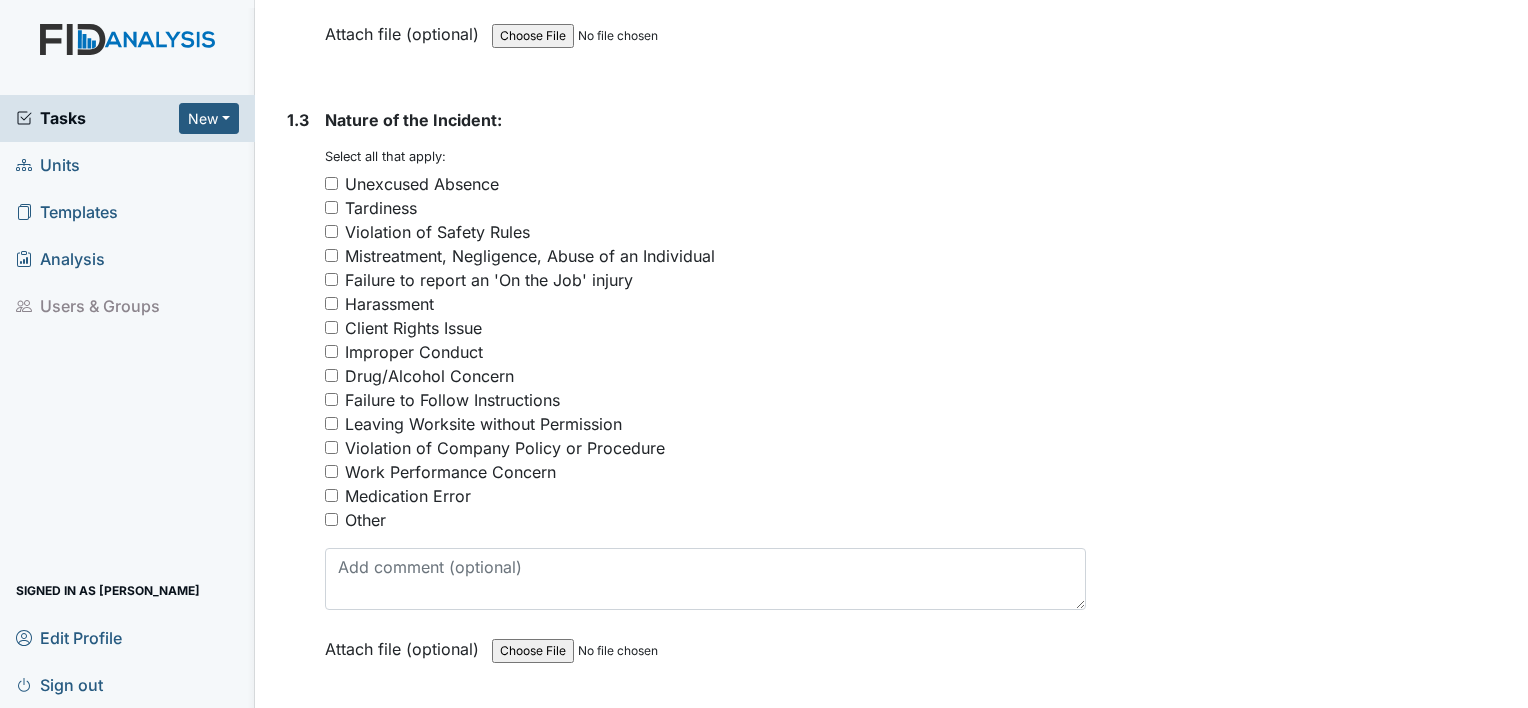 scroll, scrollTop: 761, scrollLeft: 0, axis: vertical 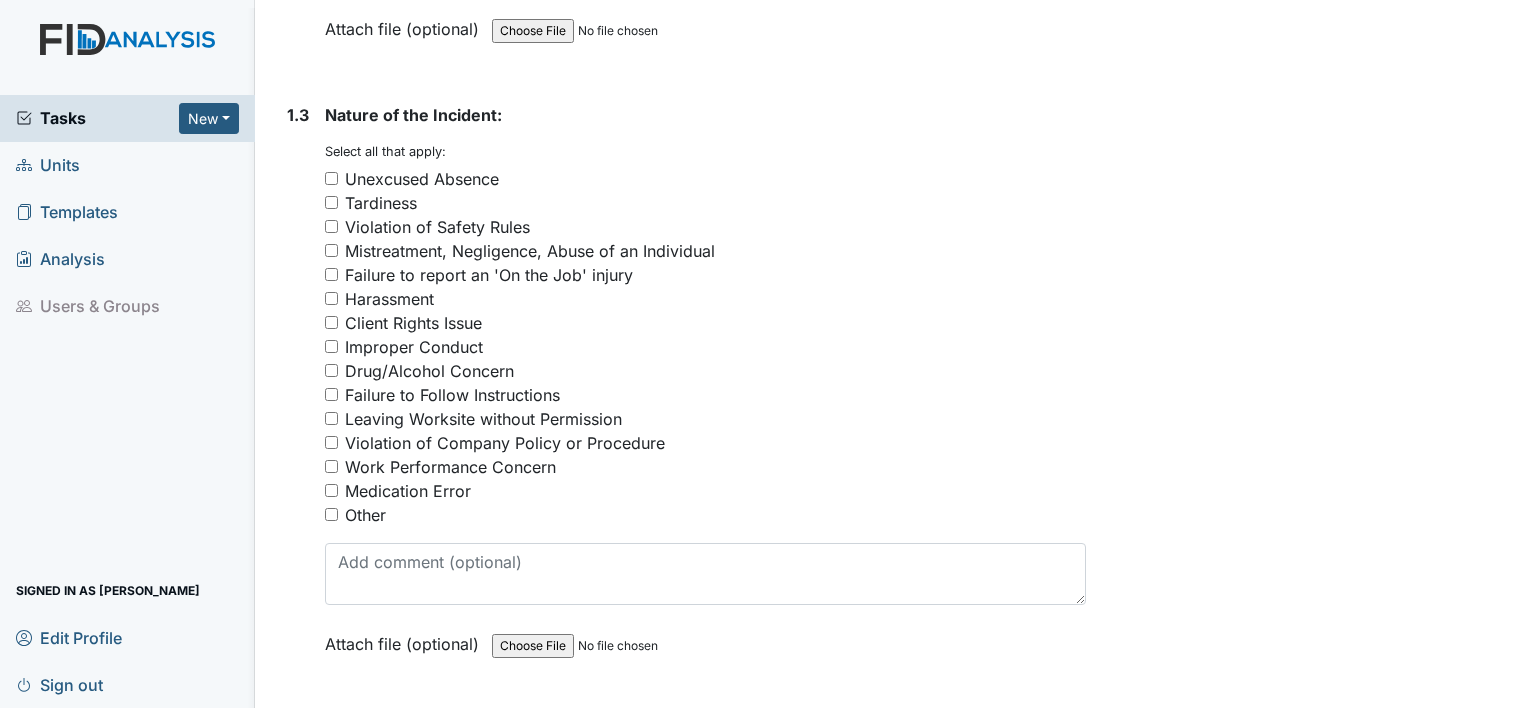 click on "Unexcused Absence" at bounding box center (331, 178) 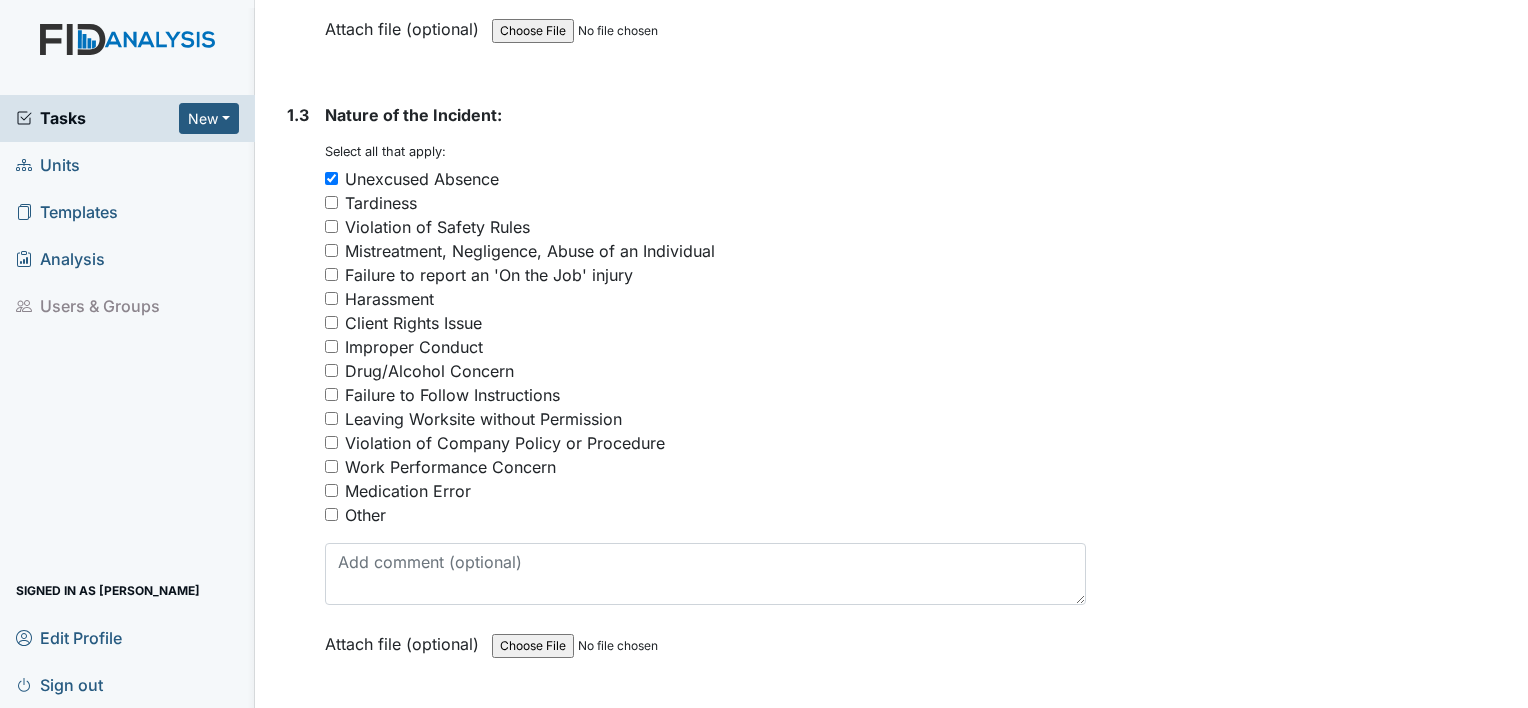 click on "Violation of Company Policy or Procedure" at bounding box center [331, 442] 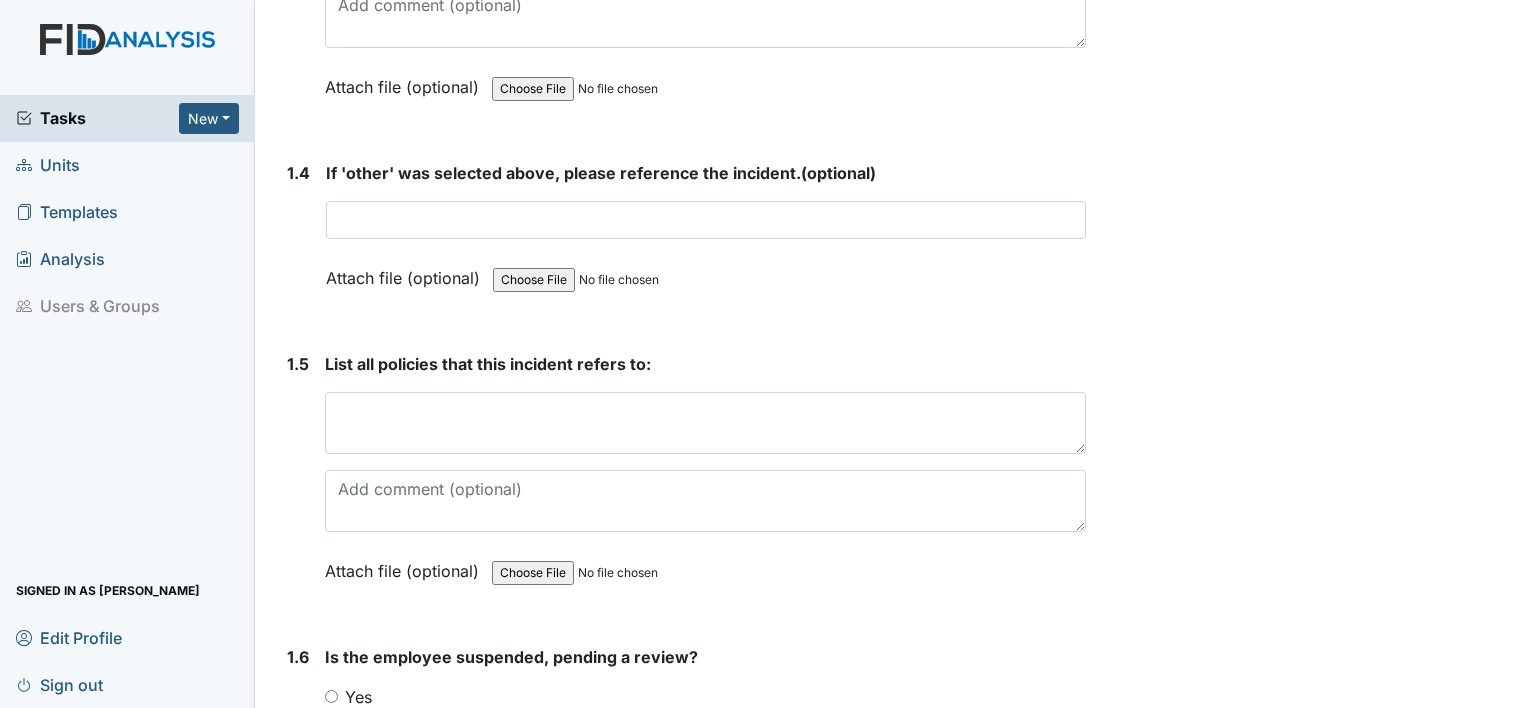 scroll, scrollTop: 1323, scrollLeft: 0, axis: vertical 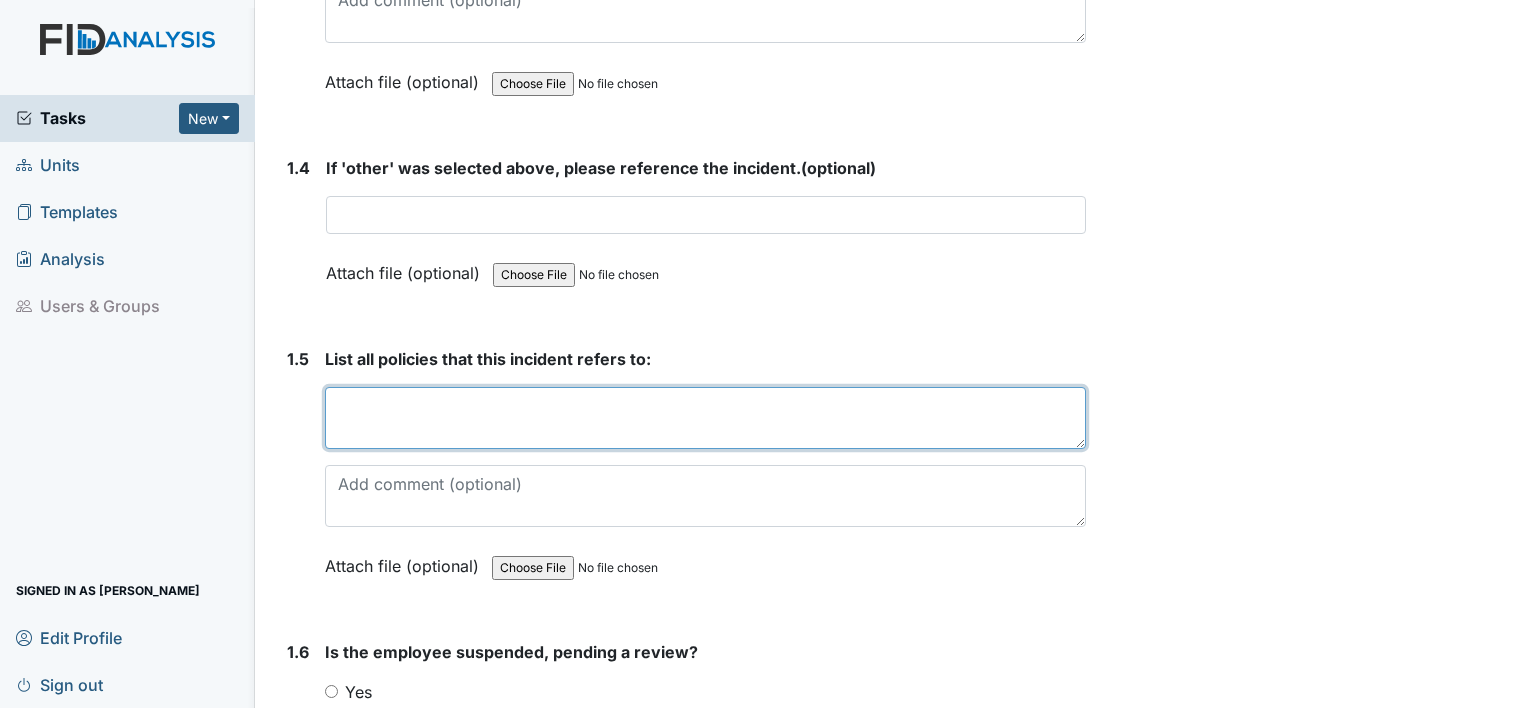 click at bounding box center (705, 418) 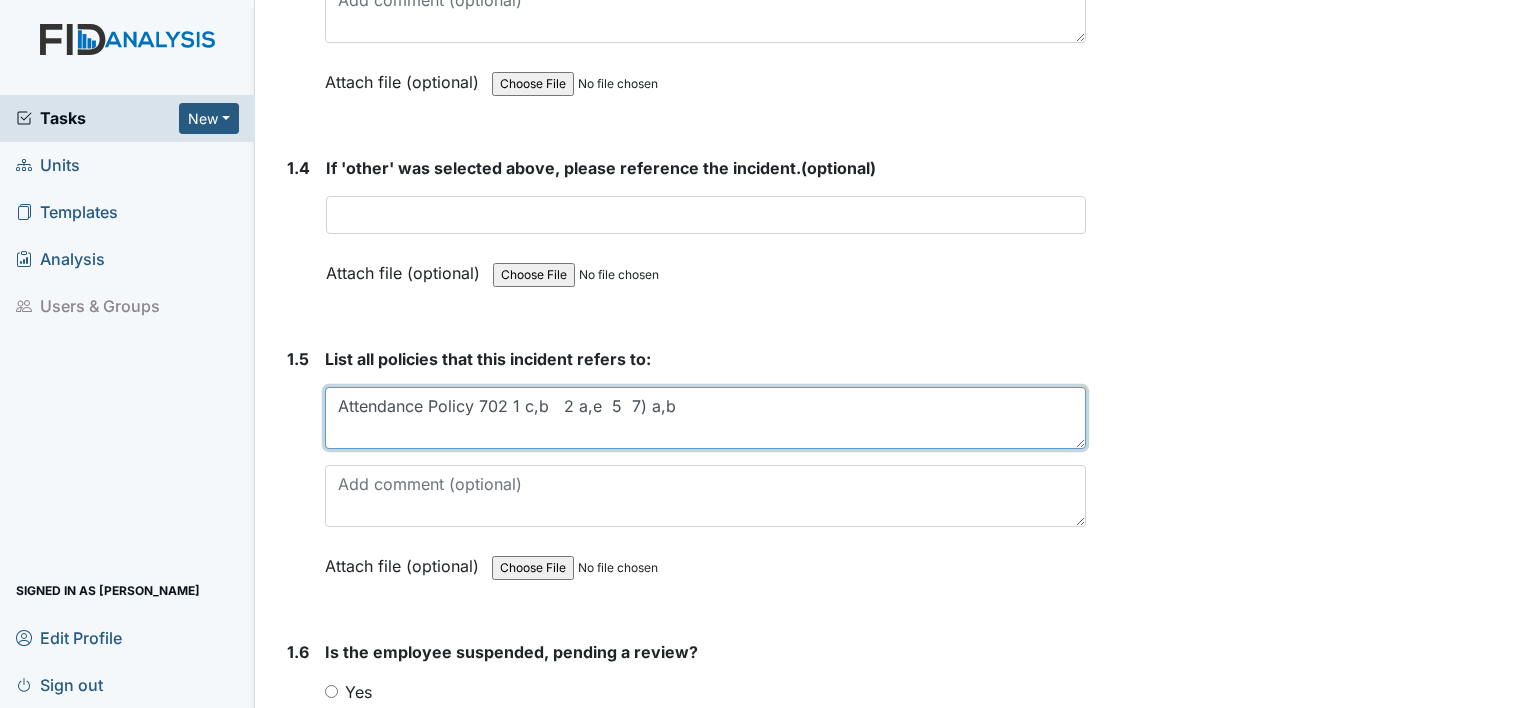 click on "Attendance Policy 702 1 c,b   2 a,e  5  7) a,b" at bounding box center (705, 418) 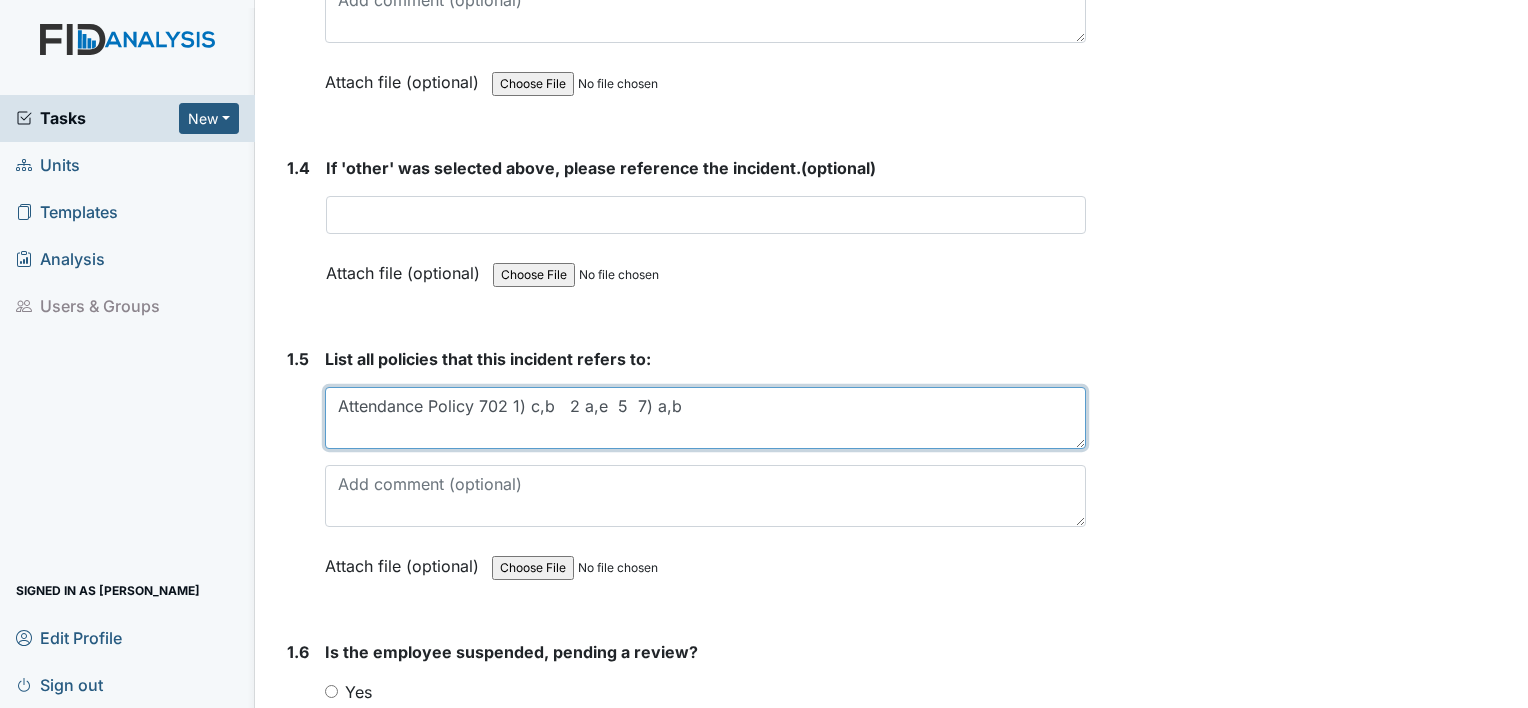click on "Attendance Policy 702 1) c,b   2 a,e  5  7) a,b" at bounding box center [705, 418] 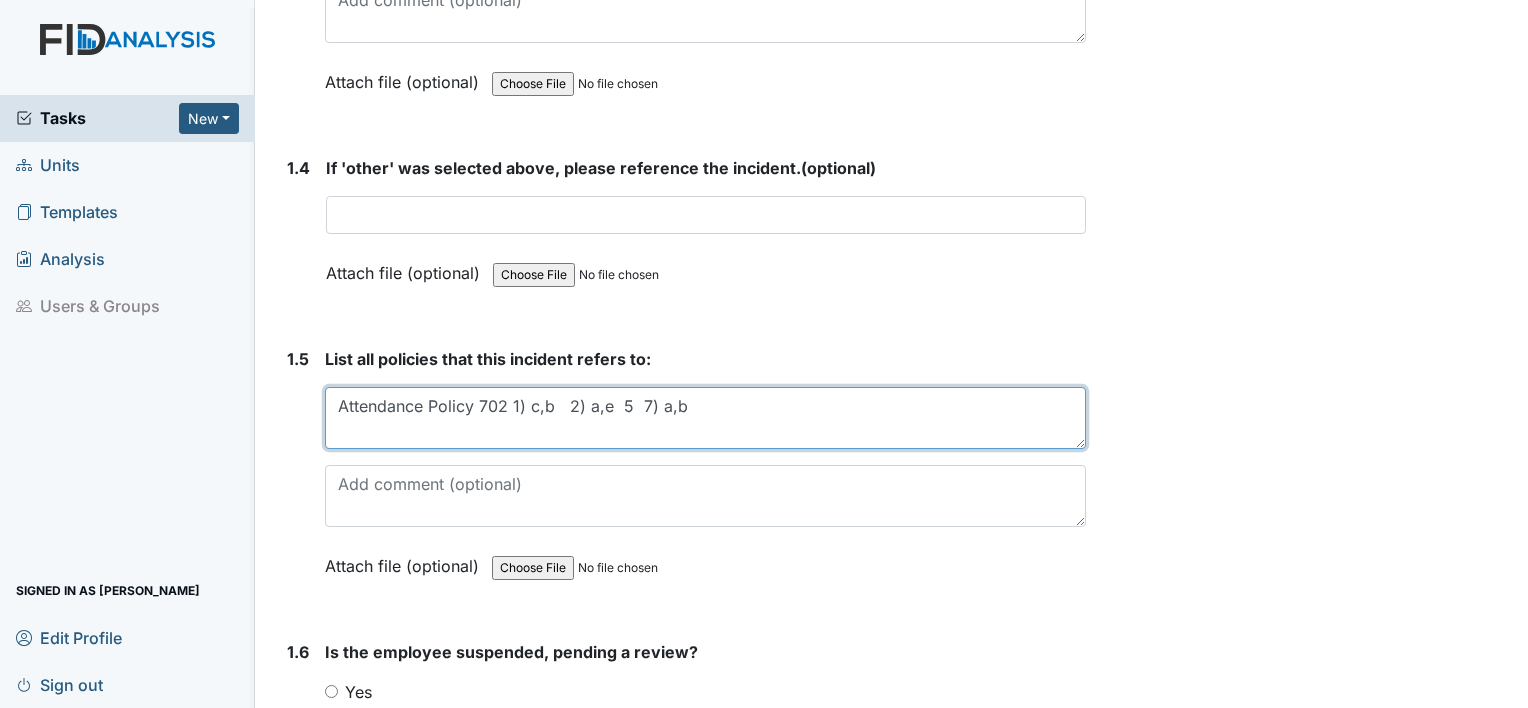 type on "Attendance Policy 702 1) c,b   2) a,e  5  7) a,b" 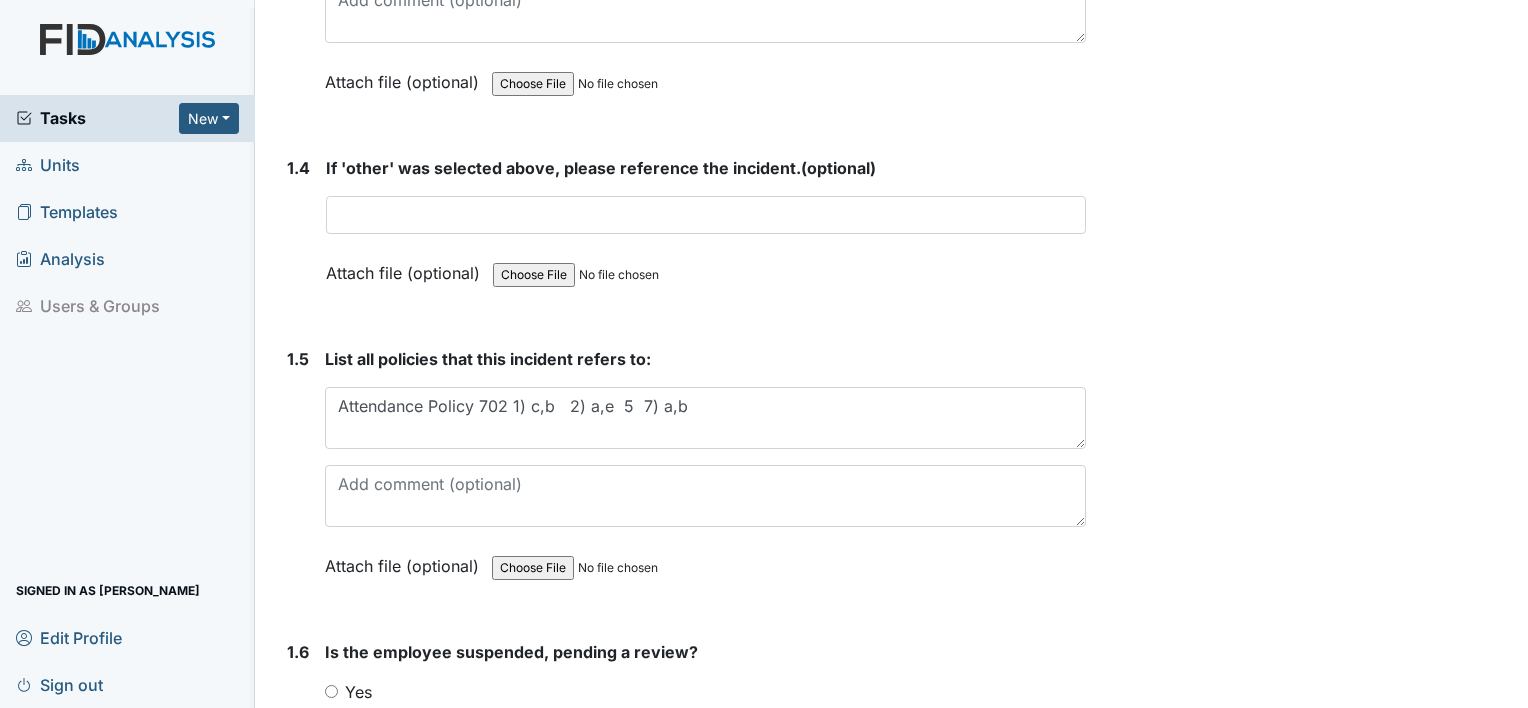 click on "Archive Task
×
Are you sure you want to archive this task? It will appear as incomplete on reports.
Archive
Delete Task
×
Are you sure you want to delete this task?
Delete
Restricted to
Assignee:
Keren Bennett
Remediator:
QPII
Creator:
Keren Bennett
Group:
Administrators
Group:
Unit Managers
Group:
QPII
User:
Catherine Price
User:
Amber Pope
Save
Keren Bennett
Jul 30, 2025
Attendance Policy 702.pdf
Keren Bennett assigned on Jul 30, 2025." at bounding box center (1310, 770) 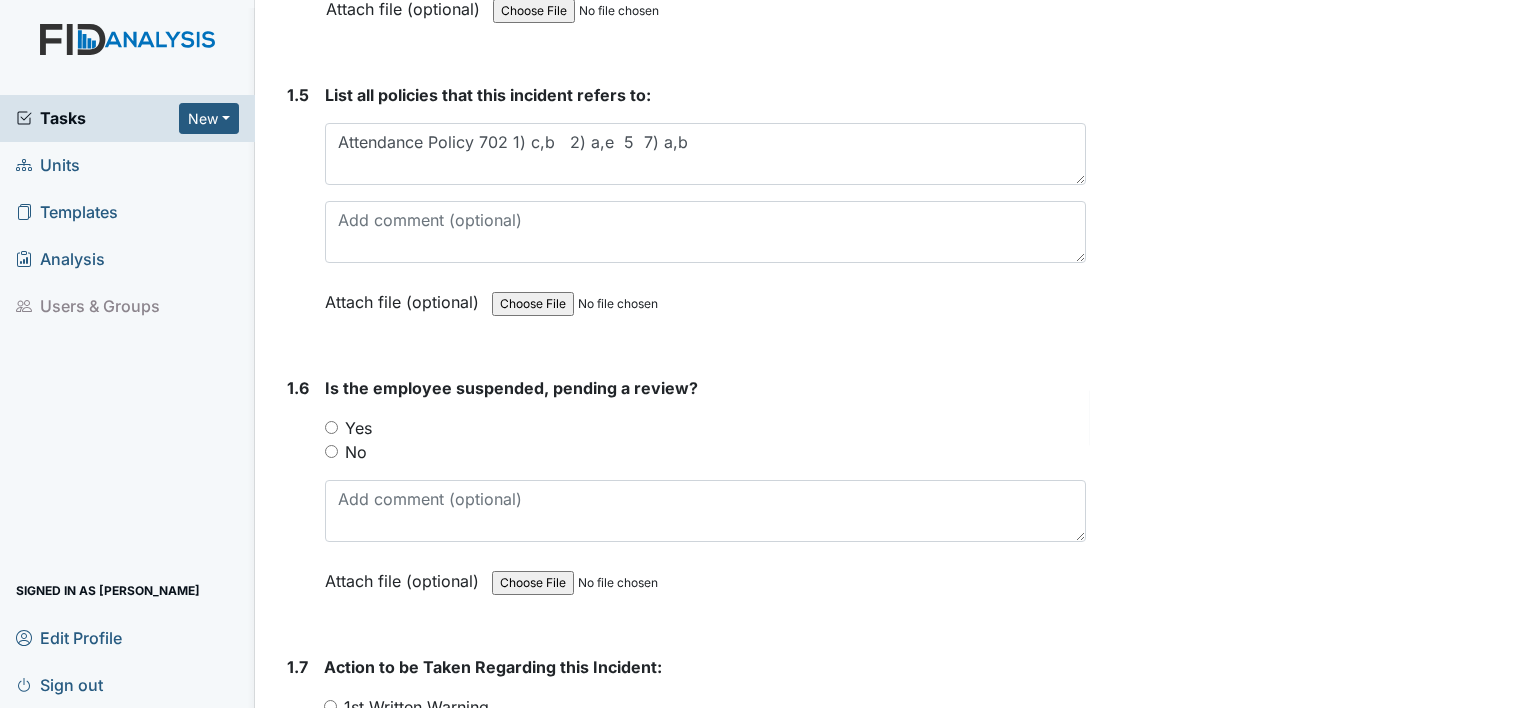 scroll, scrollTop: 1641, scrollLeft: 0, axis: vertical 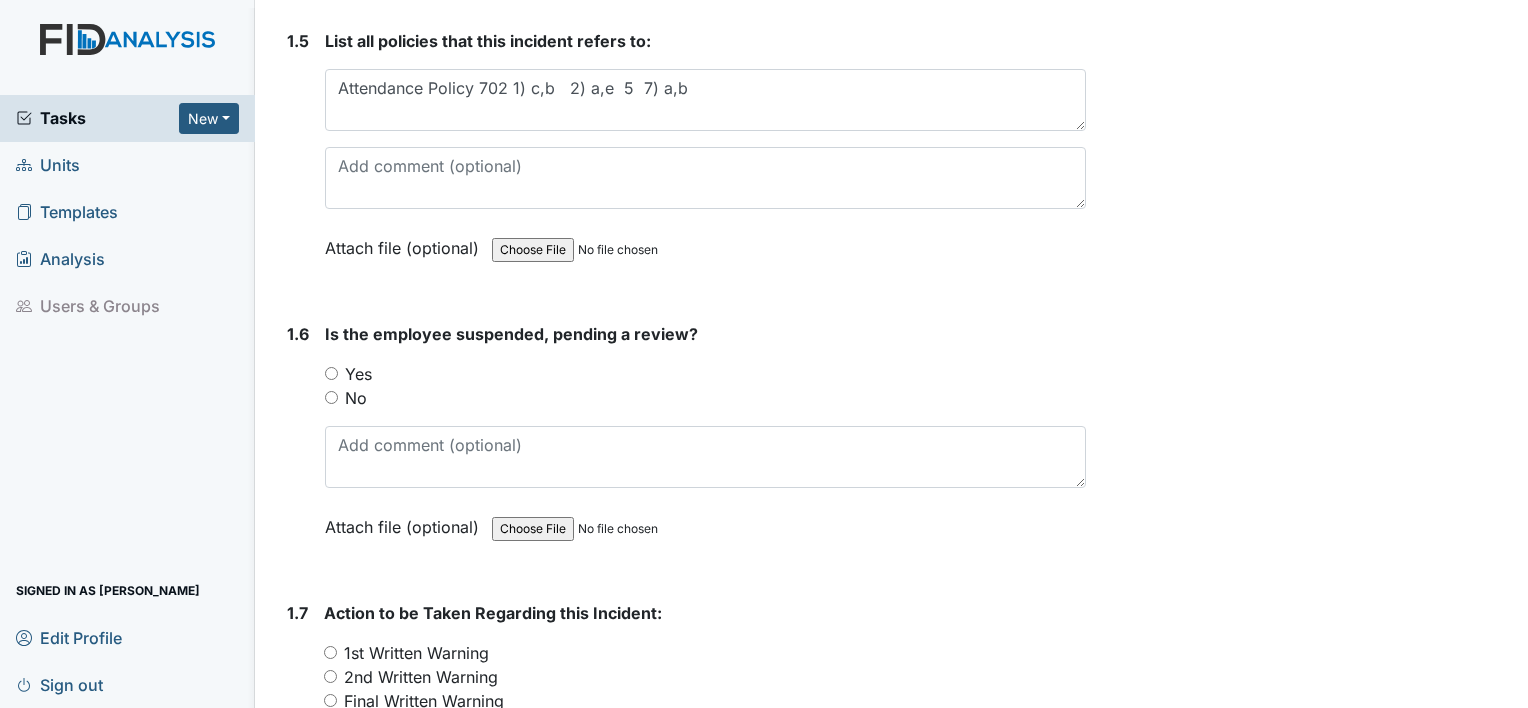 click on "No" at bounding box center [331, 397] 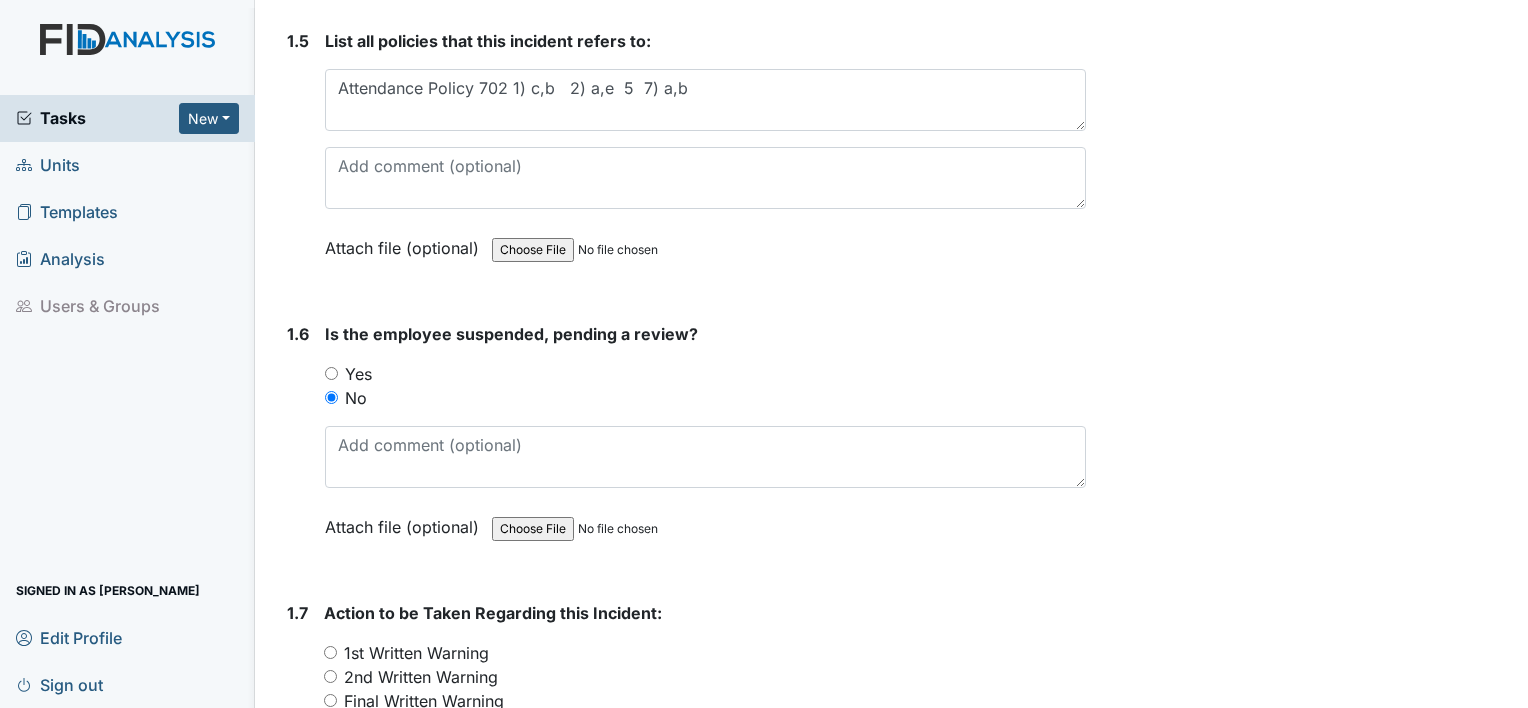 click on "1st Written Warning" at bounding box center (330, 652) 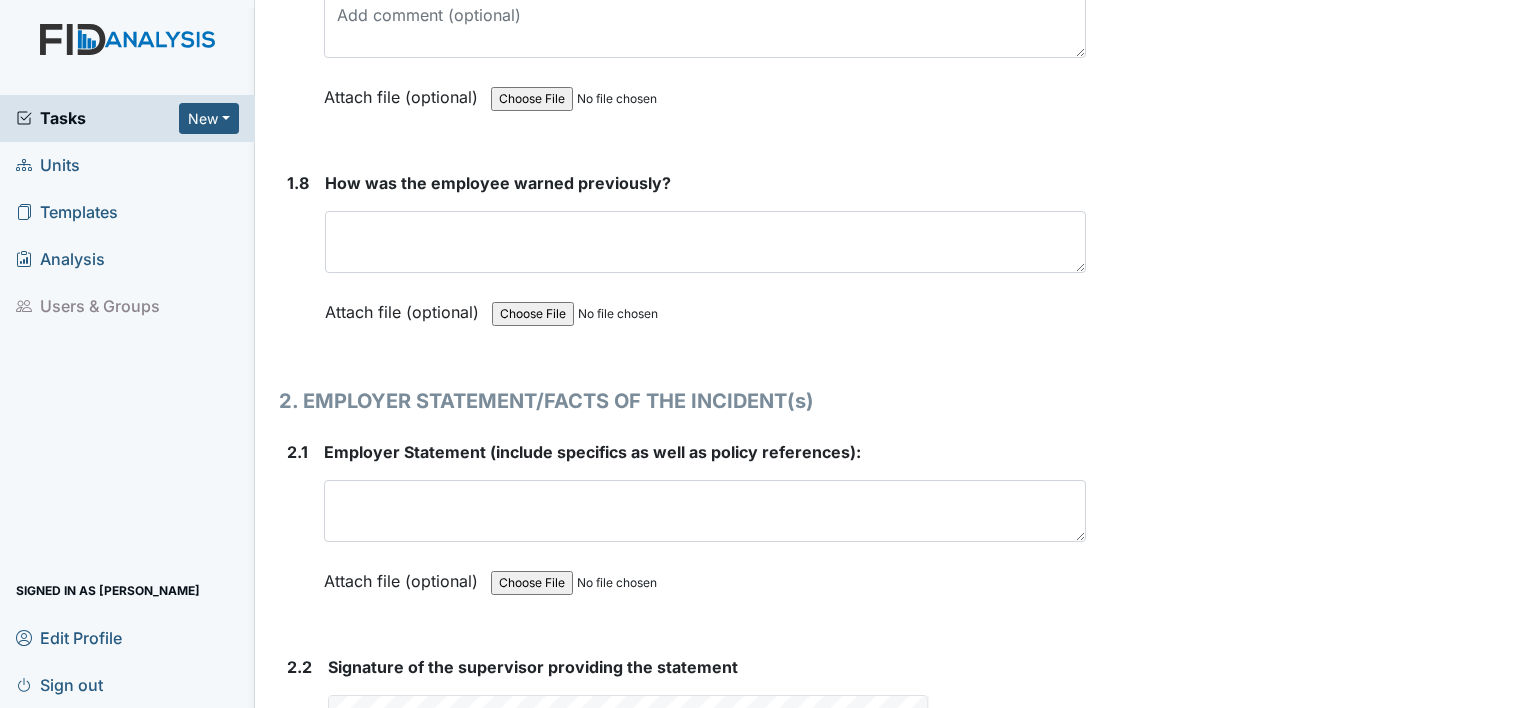 scroll, scrollTop: 2403, scrollLeft: 0, axis: vertical 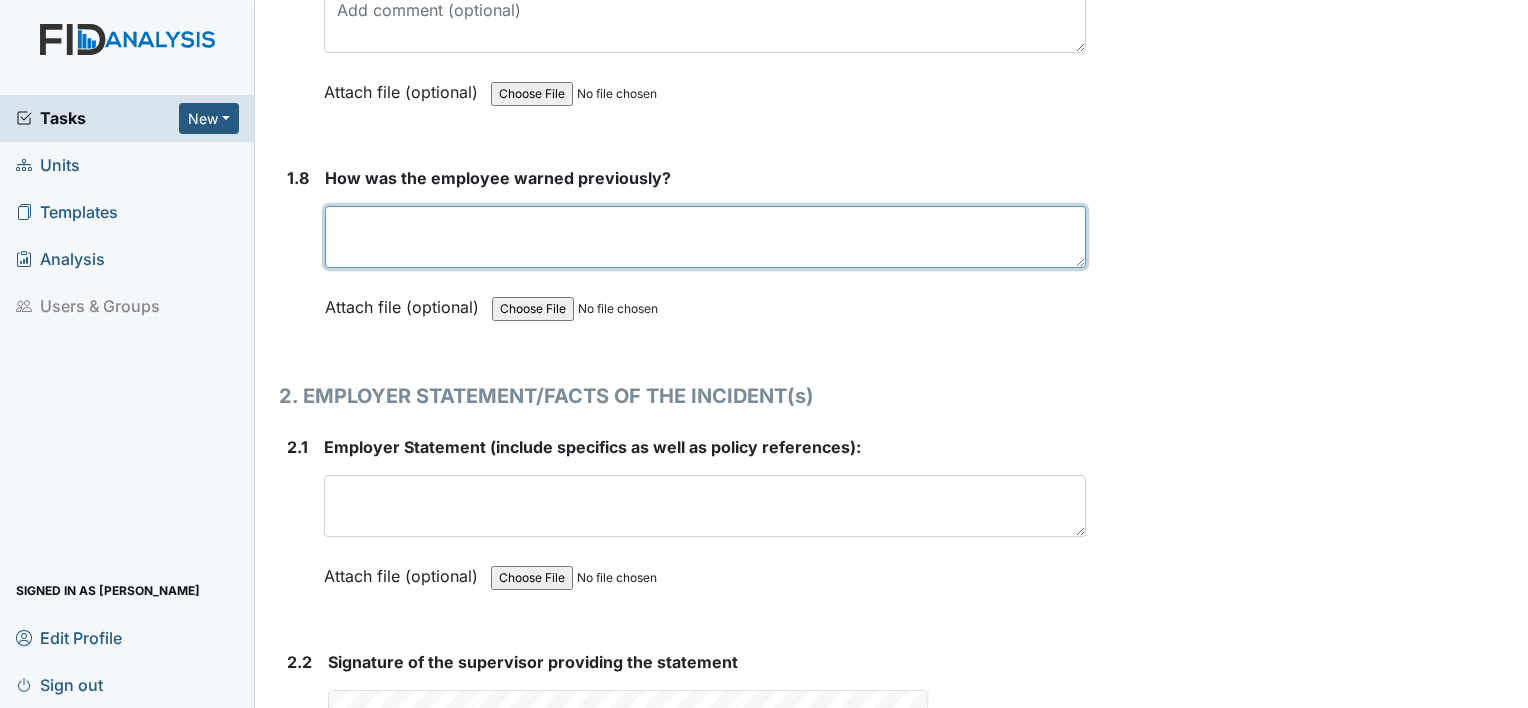 click at bounding box center [705, 237] 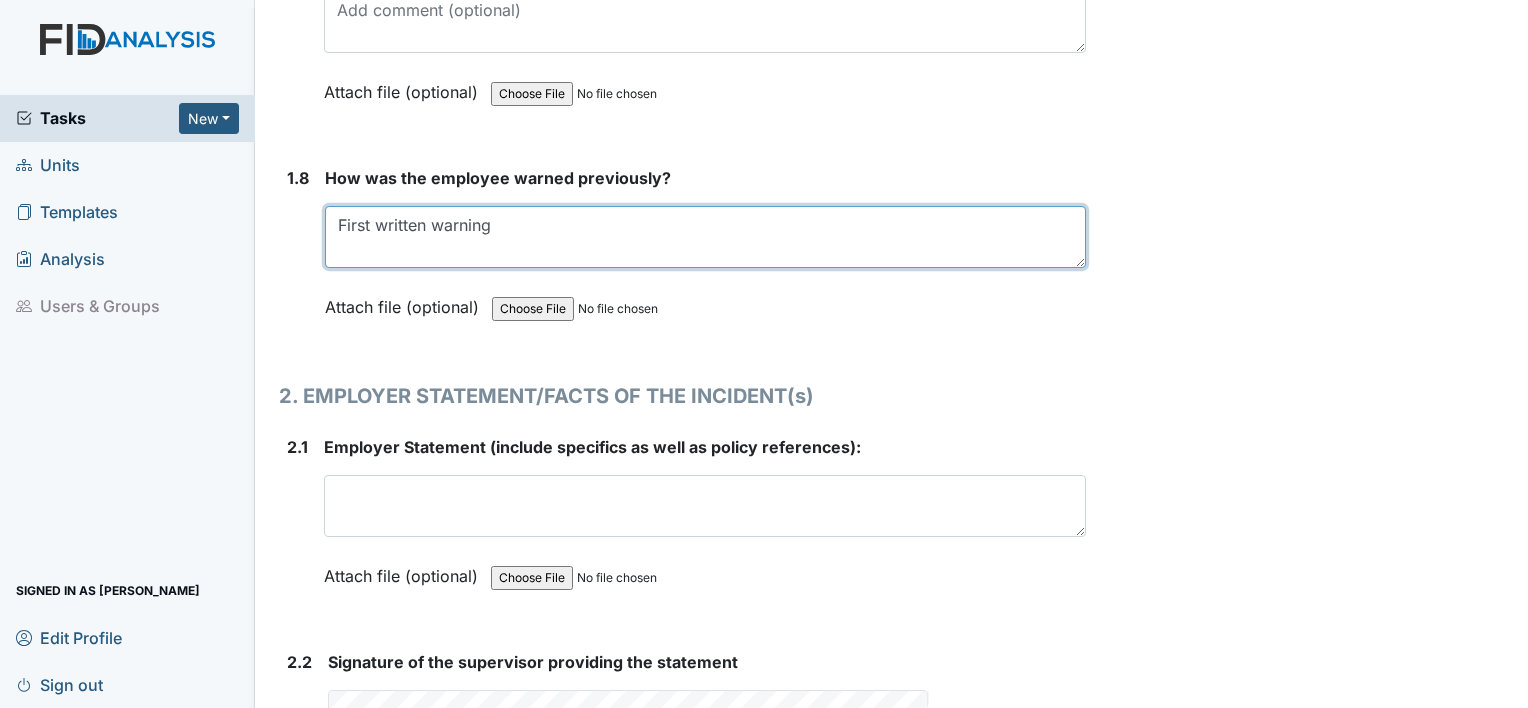 type on "First written warning" 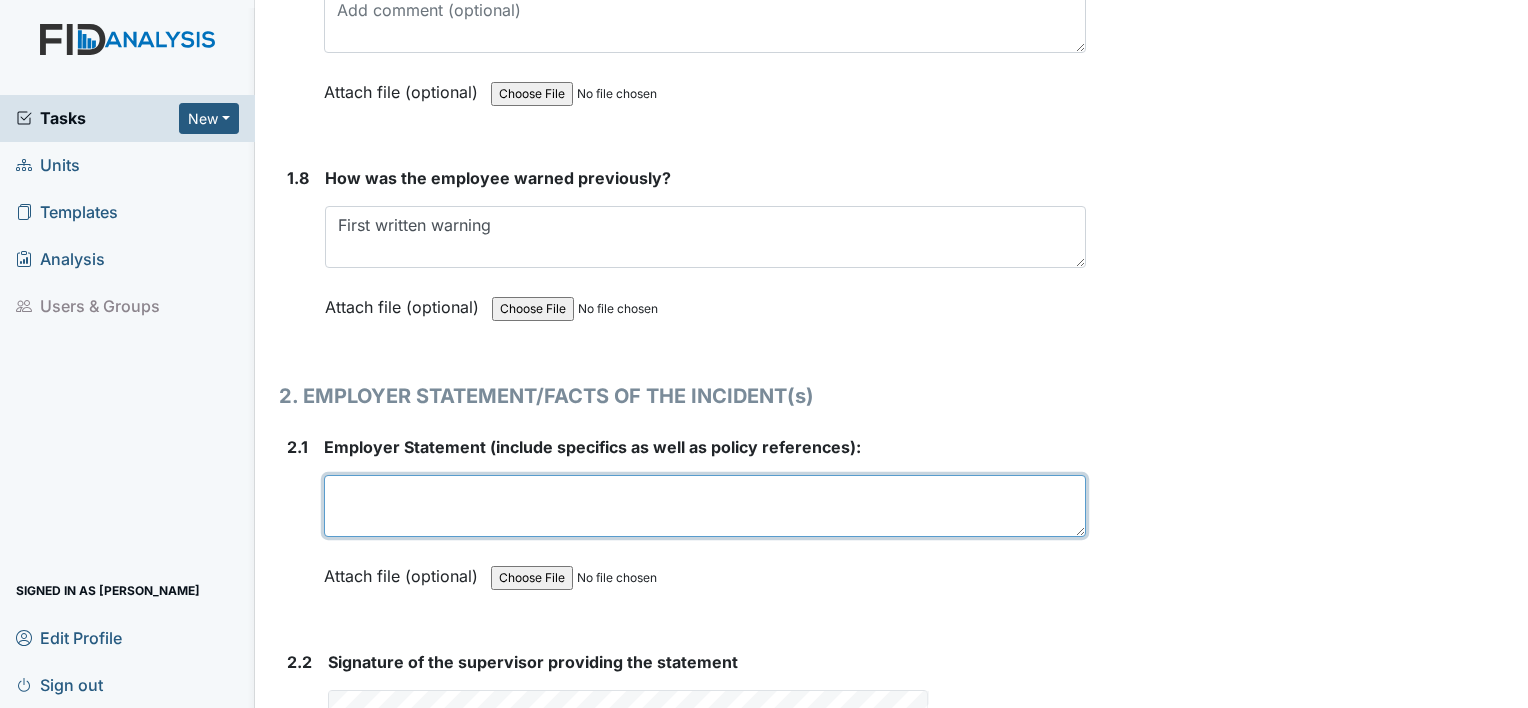 click at bounding box center (705, 506) 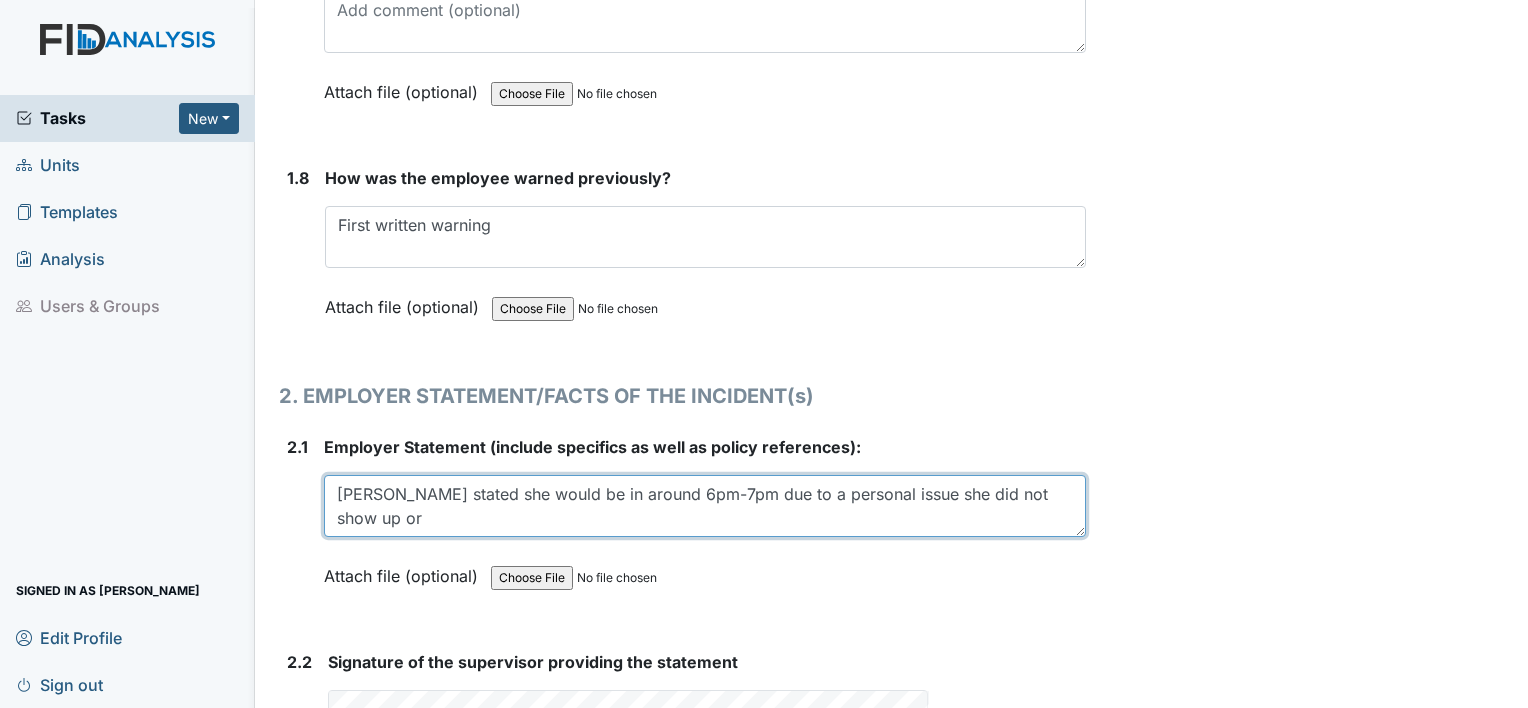 click on "Mrs. Hyman stated she would be in around 6pm-7pm due to a personal issue she did not show up or" at bounding box center [705, 506] 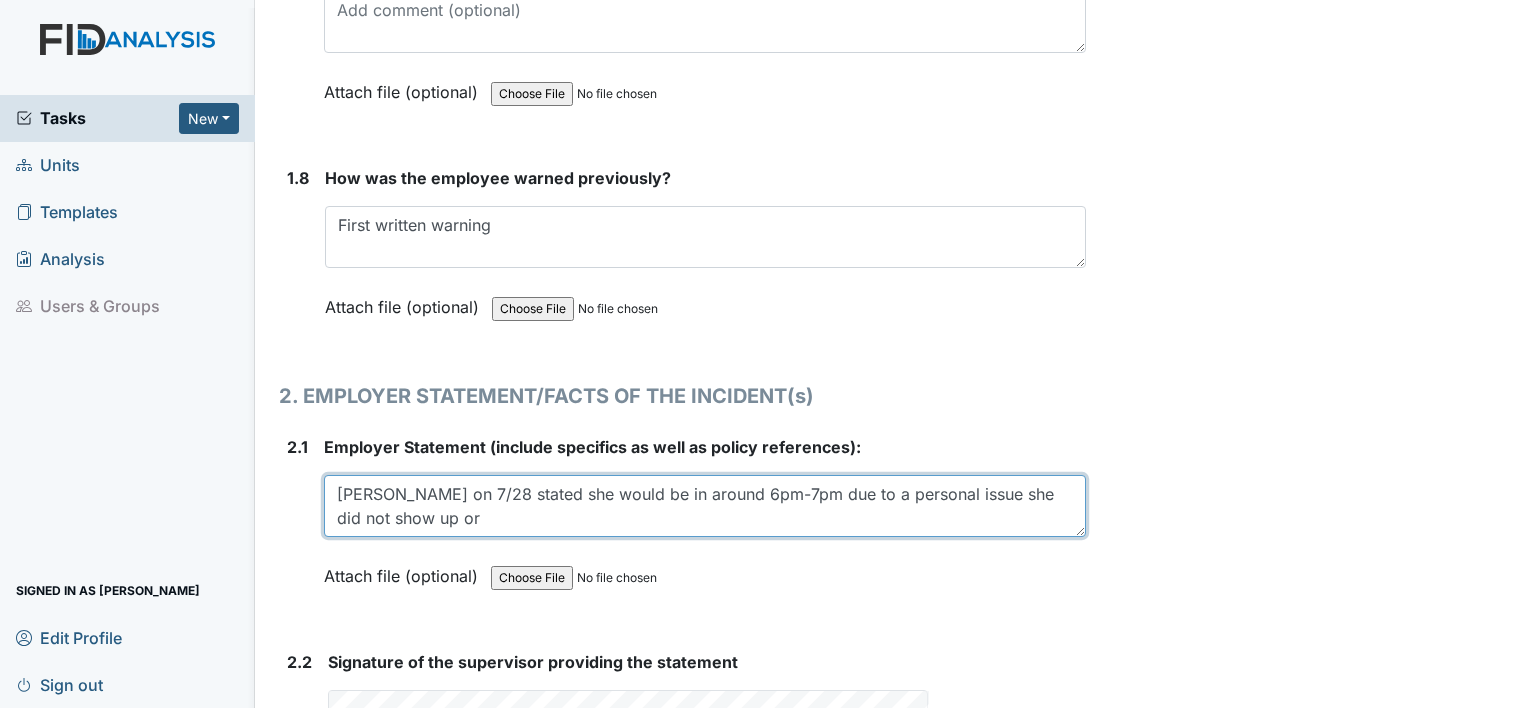 click on "Mrs. Hyman on 7/28 stated she would be in around 6pm-7pm due to a personal issue she did not show up or" at bounding box center [705, 506] 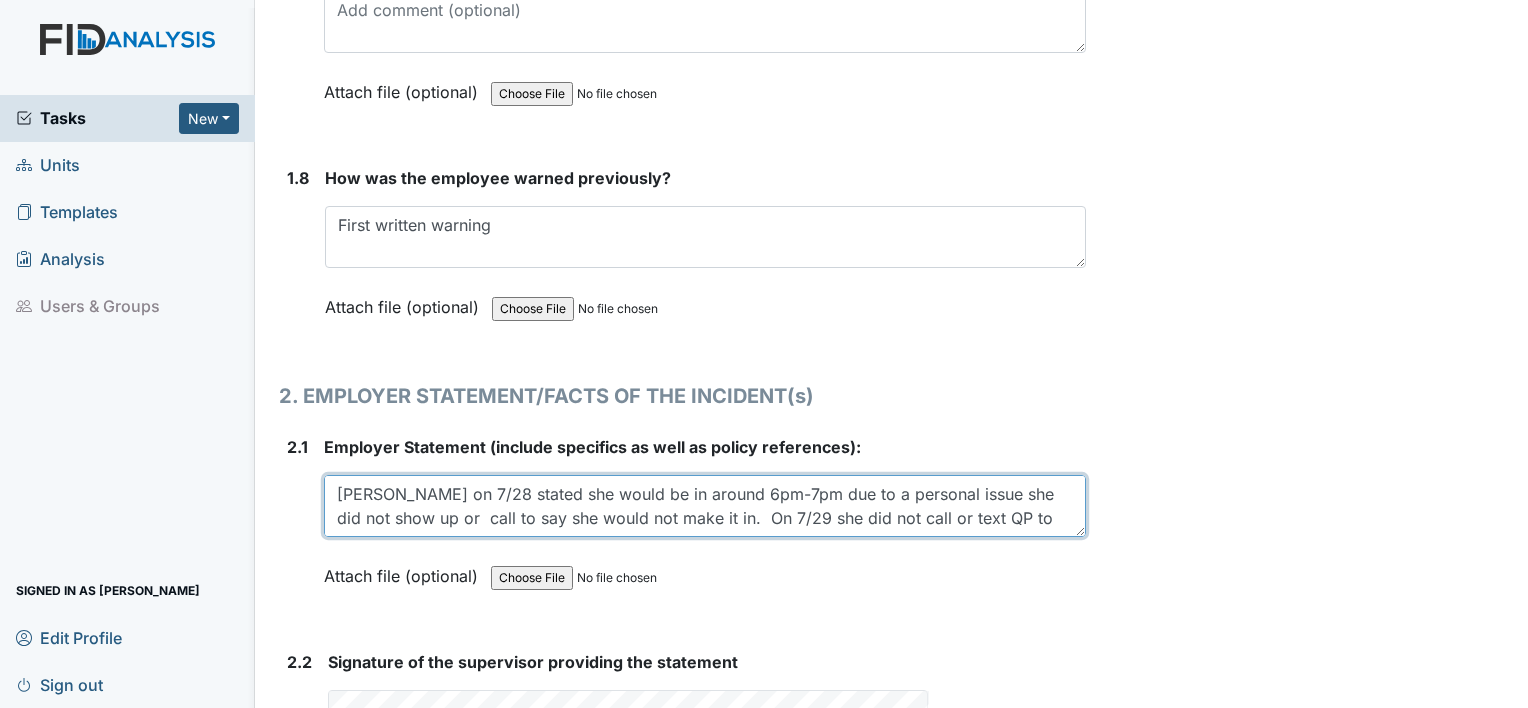 scroll, scrollTop: 16, scrollLeft: 0, axis: vertical 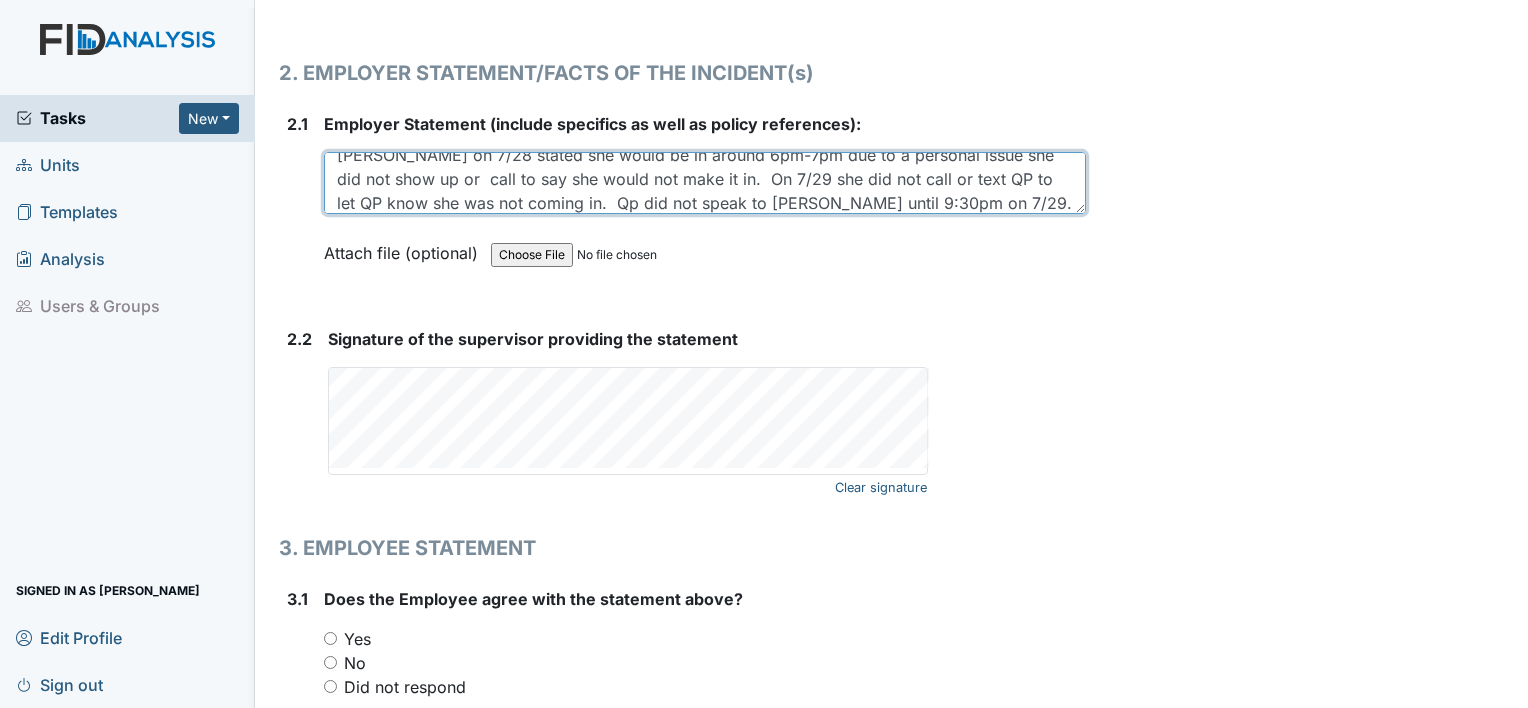 type on "Mrs. Hyman on 7/28 stated she would be in around 6pm-7pm due to a personal issue she did not show up or  call to say she would not make it in.  On 7/29 she did not call or text QP to let QP know she was not coming in.  Qp did not speak to Mrs. Hyman until 9:30pm on 7/29." 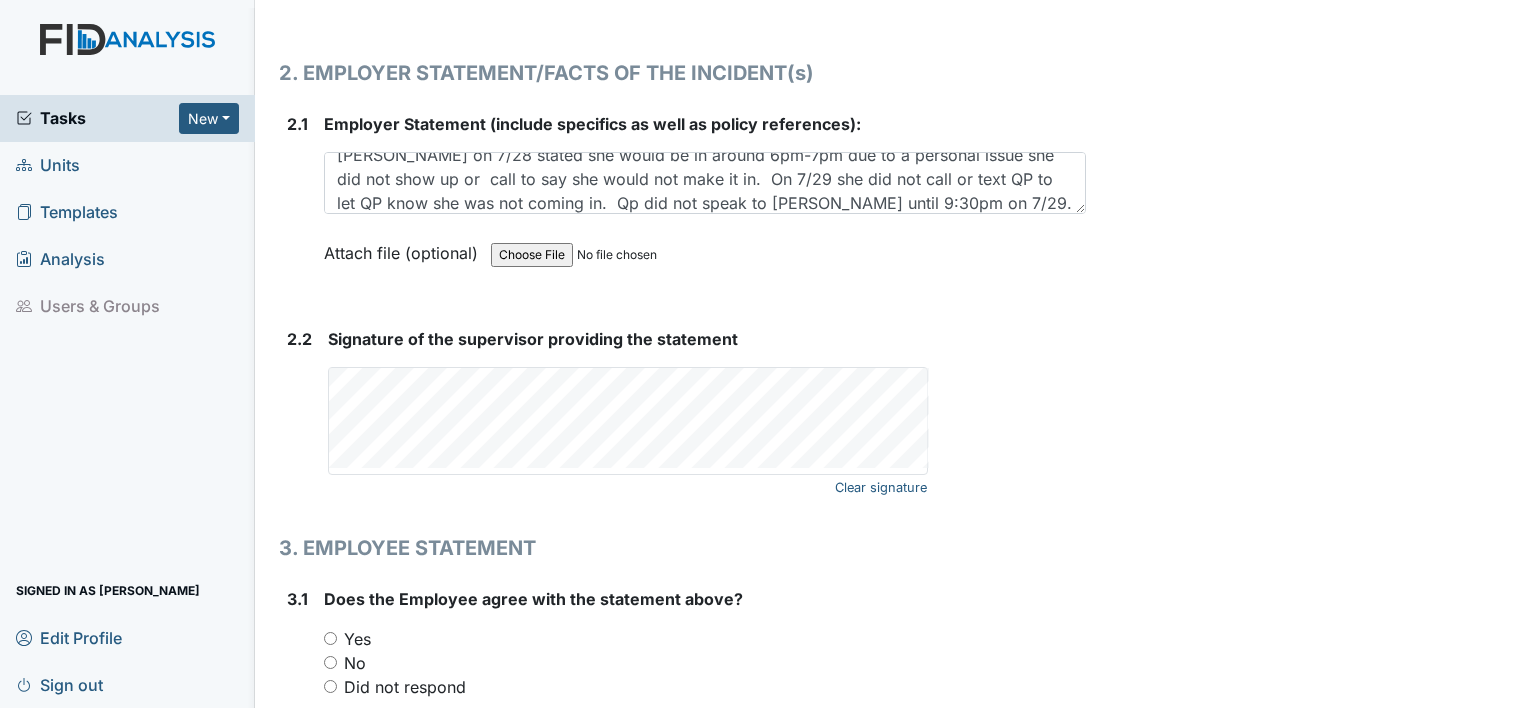 click on "Signature of the supervisor providing the statement
Clear signature
This field is required." at bounding box center (707, 414) 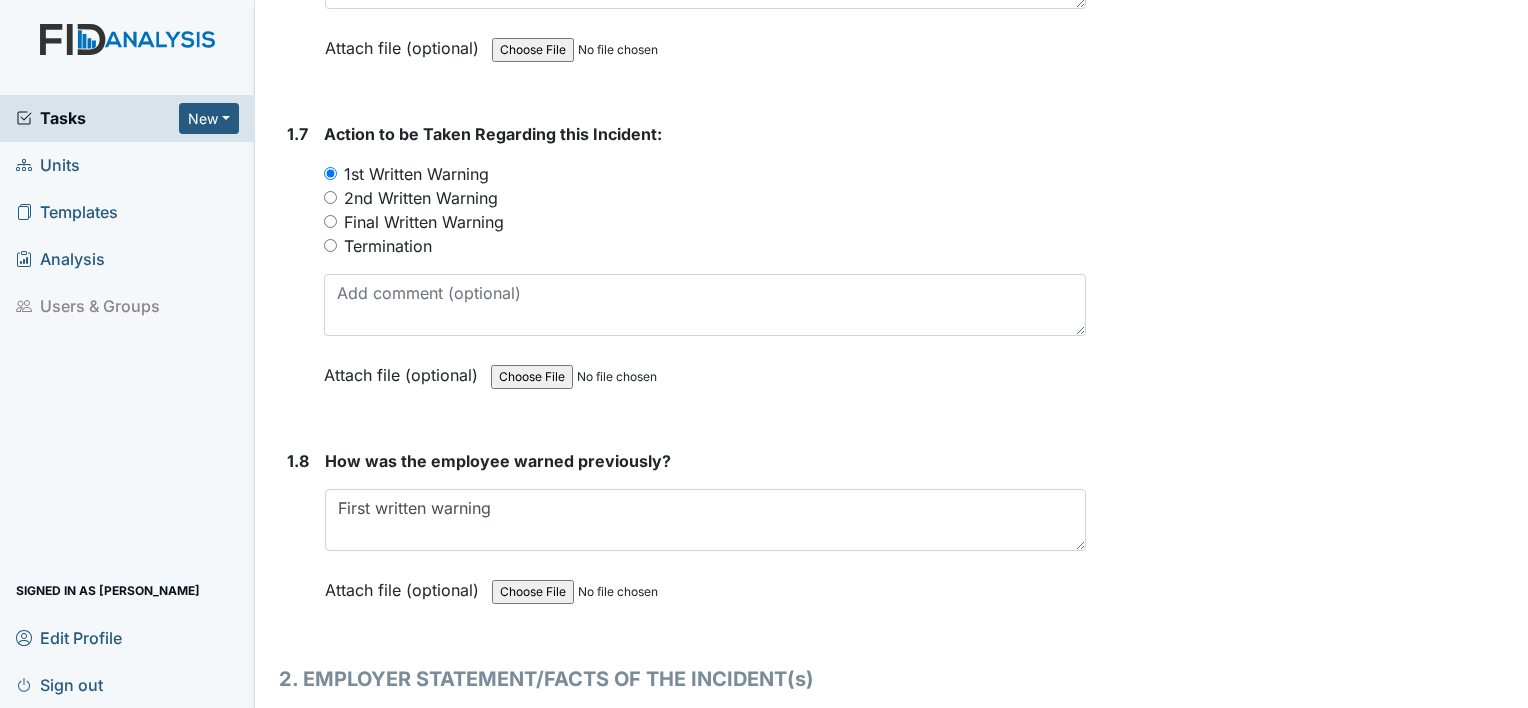 scroll, scrollTop: 2107, scrollLeft: 0, axis: vertical 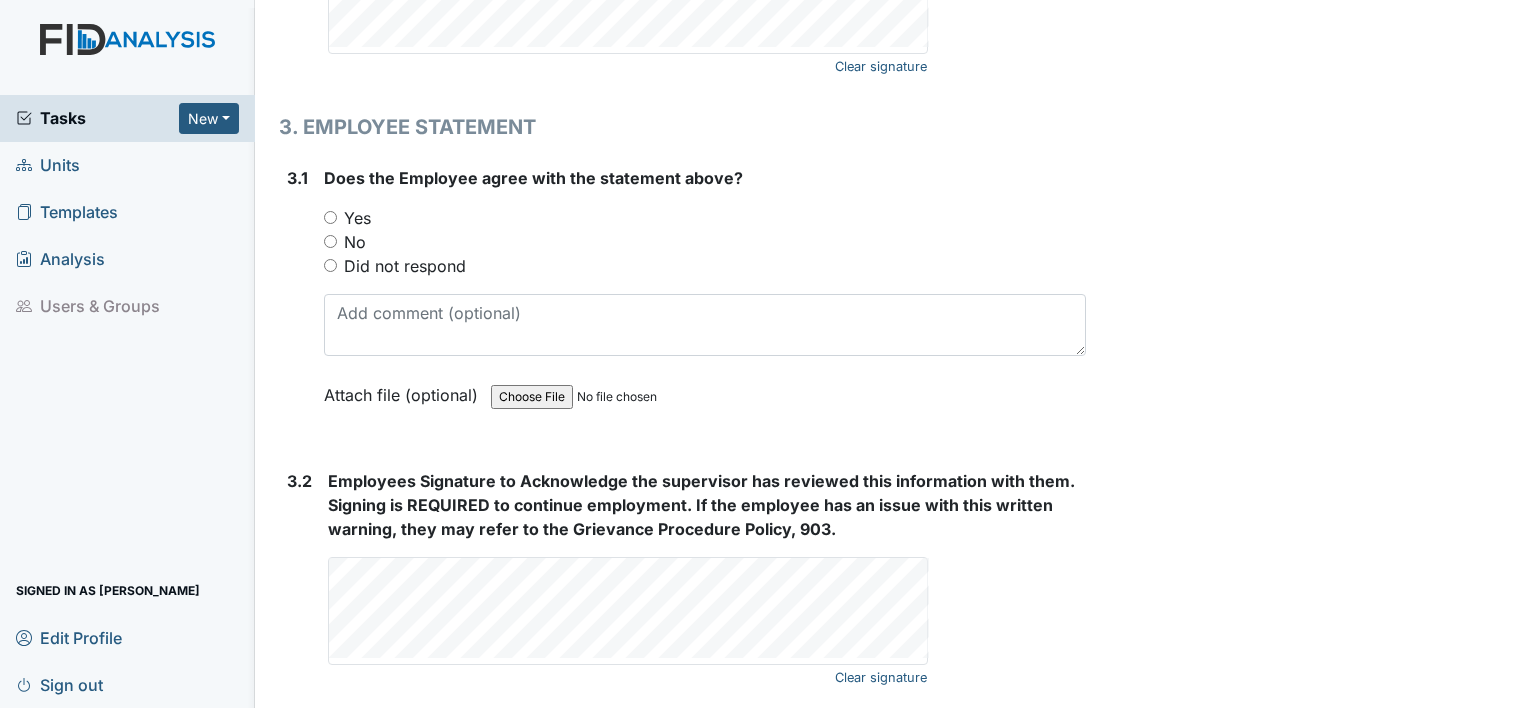 click on "Yes" at bounding box center [330, 217] 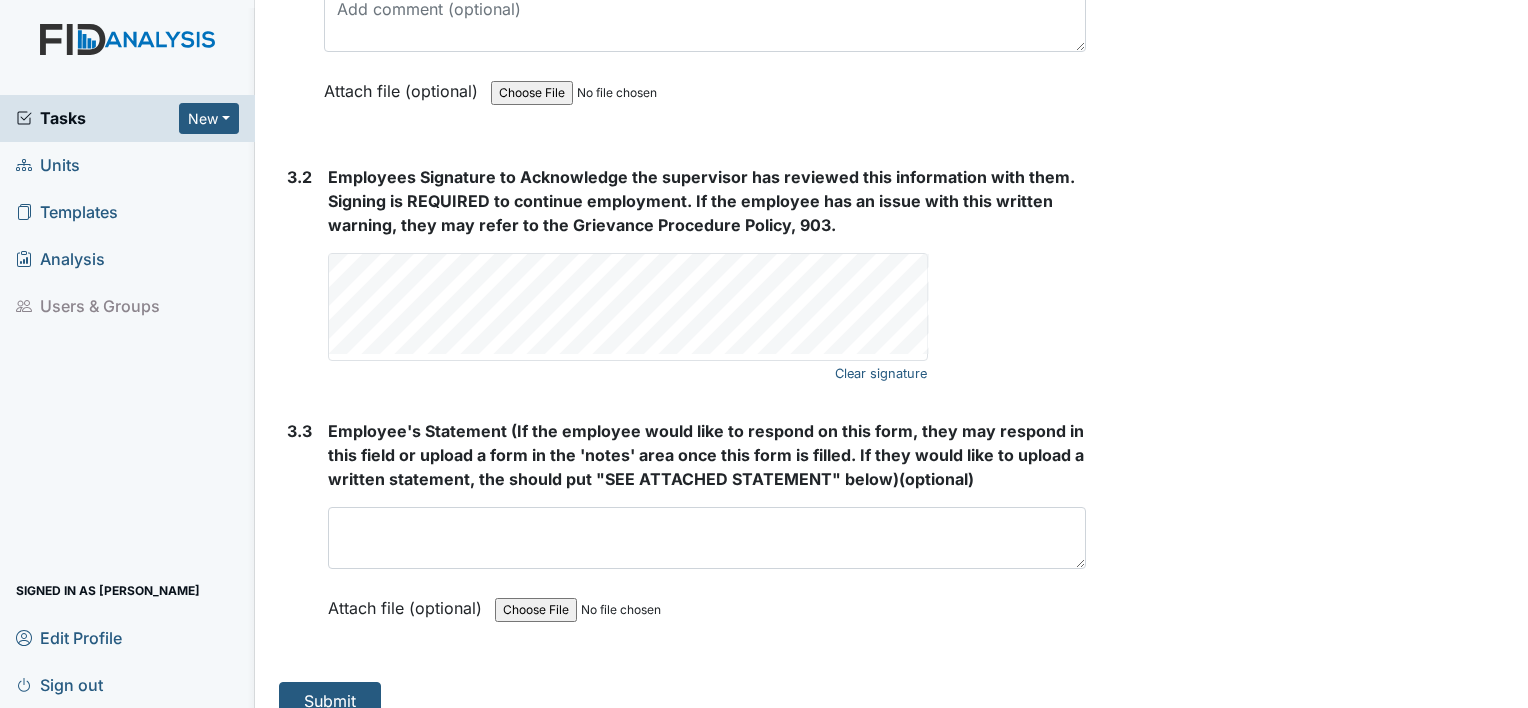 scroll, scrollTop: 3468, scrollLeft: 0, axis: vertical 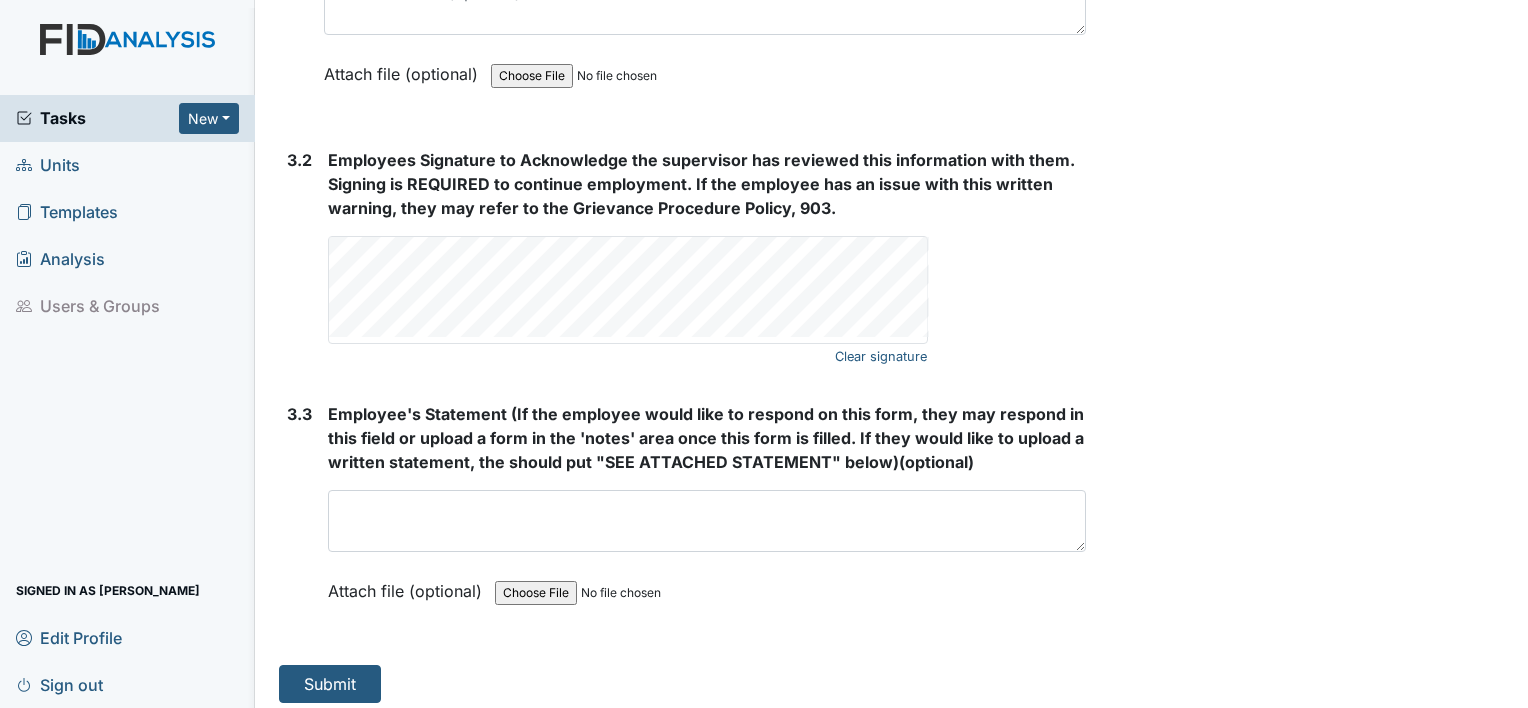 click on "1. DETAILS OF THE INCIDENT(s)
1.1
Date of the Incident?
2025-07-28
Attach file (optional)
You can upload .pdf, .txt, .jpg, .jpeg, .png, .csv, .xls, or .doc files under 100MB.
1.2
What shift did the incident occur?
You must select one of the below options.
1st
2nd
3rd
Attach file (optional)
You can upload .pdf, .txt, .jpg, .jpeg, .png, .csv, .xls, or .doc files under 100MB.
1.3
Nature of the Incident:
You must select one or more of the below options.
Select all that apply:
Unexcused Absence
Tardiness
Violation of Safety Rules
Mistreatment, Negligence, Abuse of an Individual
Failure to report an 'On the Job' injury
Harassment
Client Rights Issue
Improper Conduct
Drug/Alcohol Concern
Failure to Follow Instructions" at bounding box center [682, -1264] 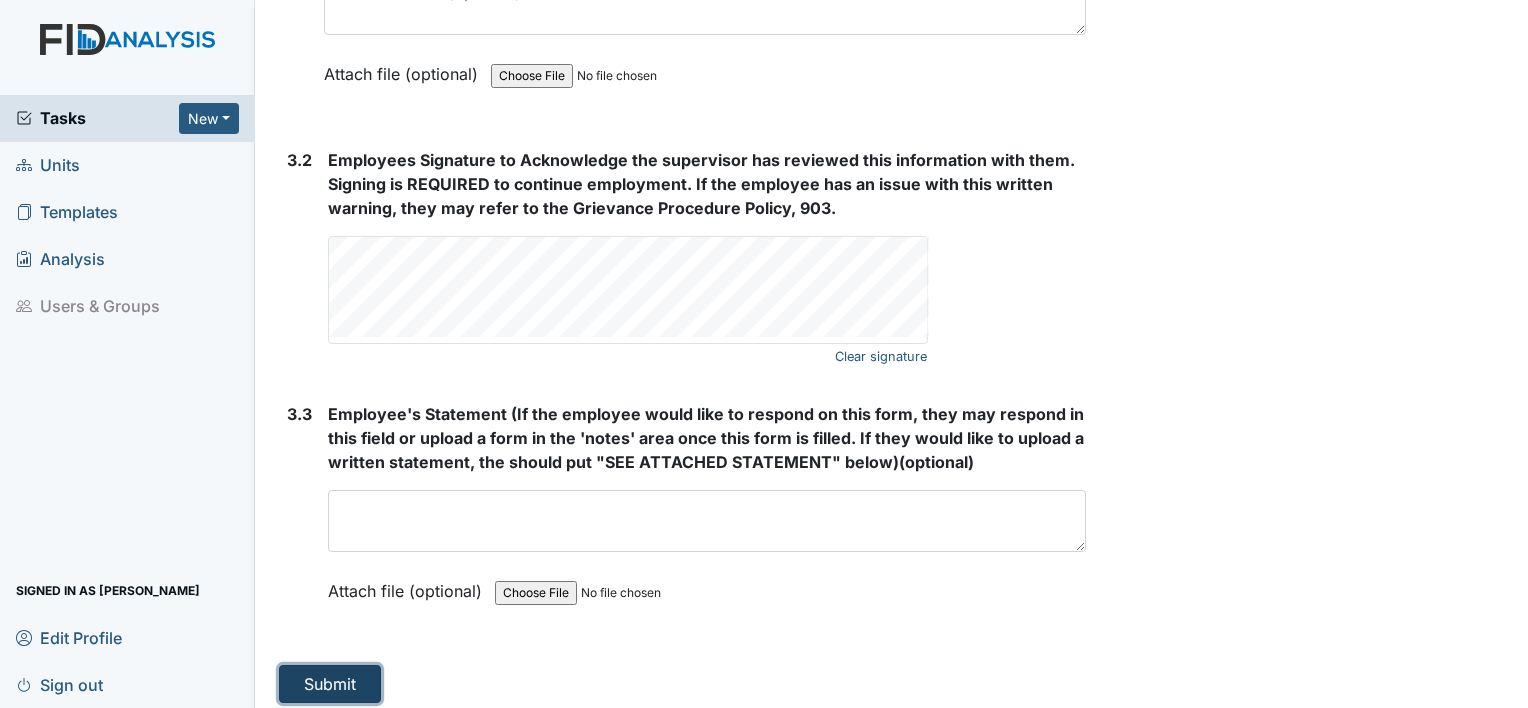 click on "Submit" at bounding box center (330, 684) 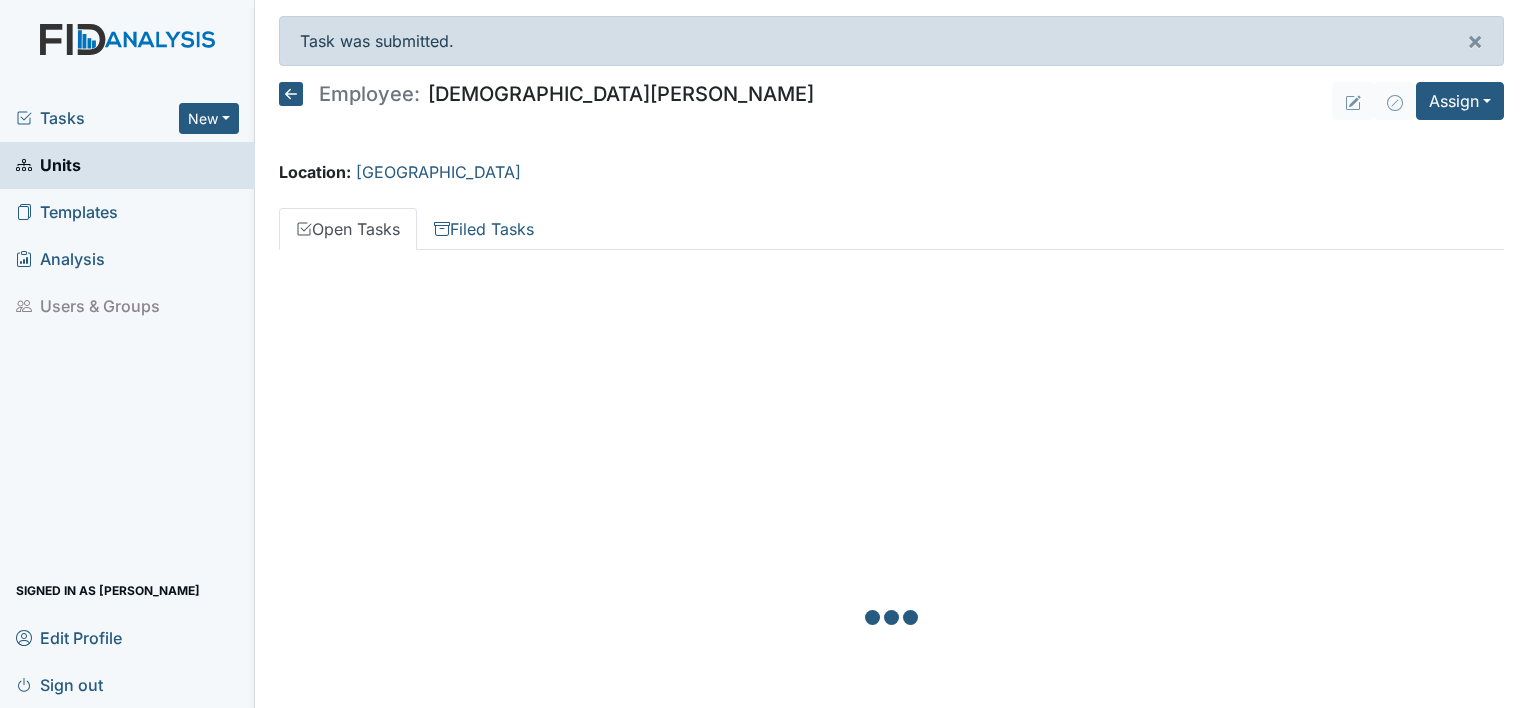 scroll, scrollTop: 0, scrollLeft: 0, axis: both 